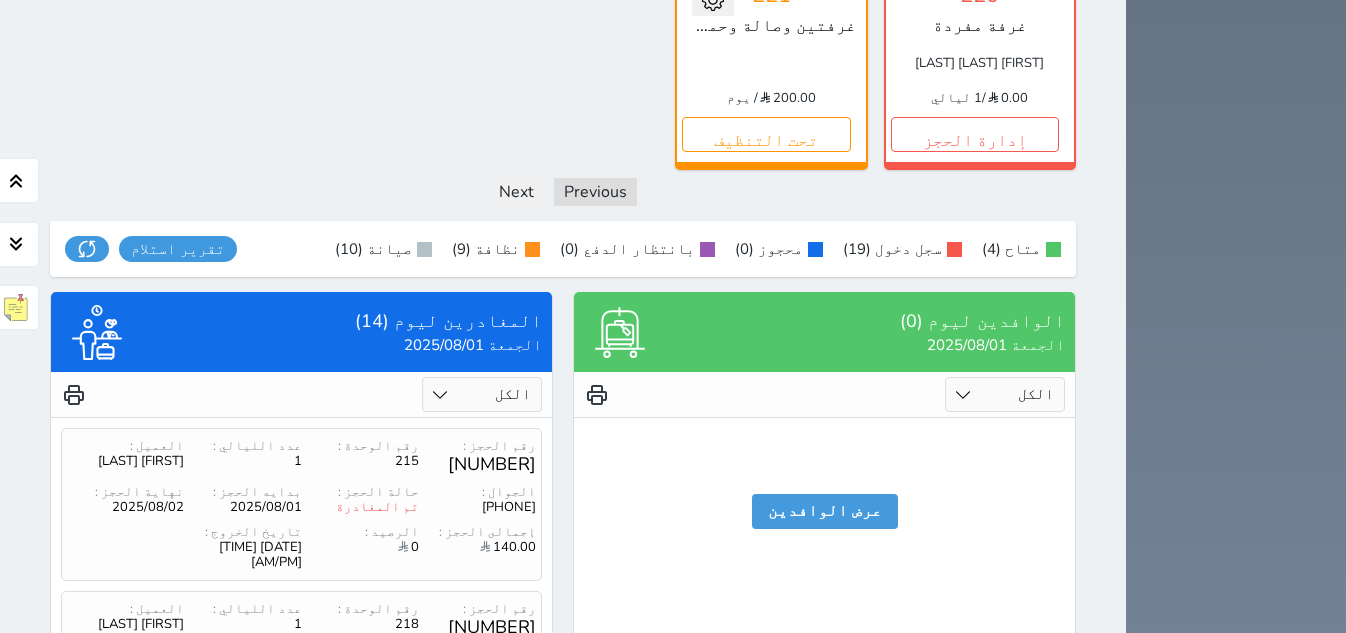 scroll, scrollTop: 2098, scrollLeft: 0, axis: vertical 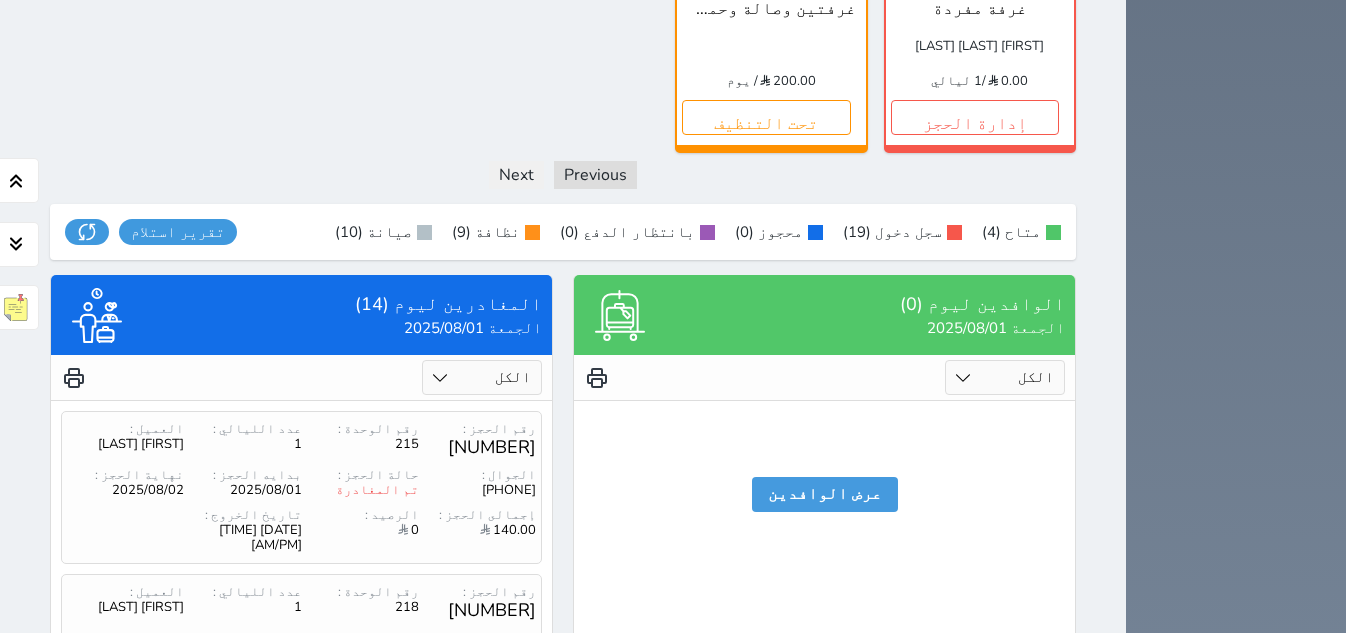 click on "2" at bounding box center [318, 1091] 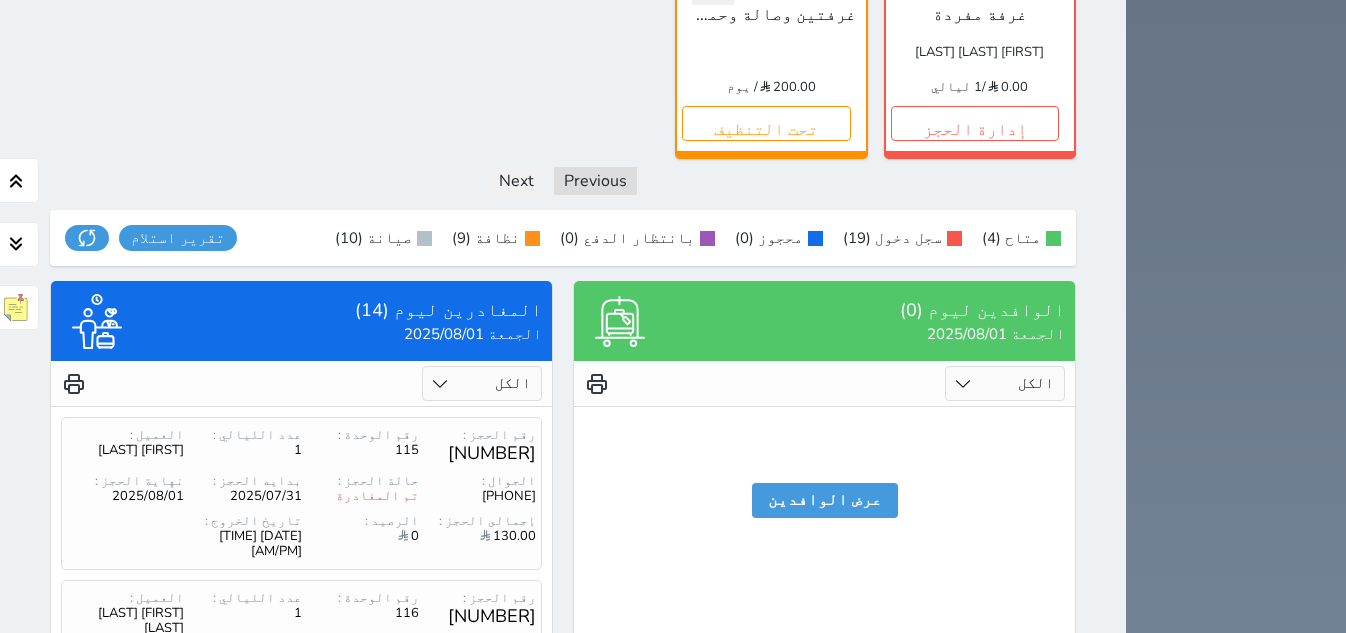 scroll, scrollTop: 2098, scrollLeft: 0, axis: vertical 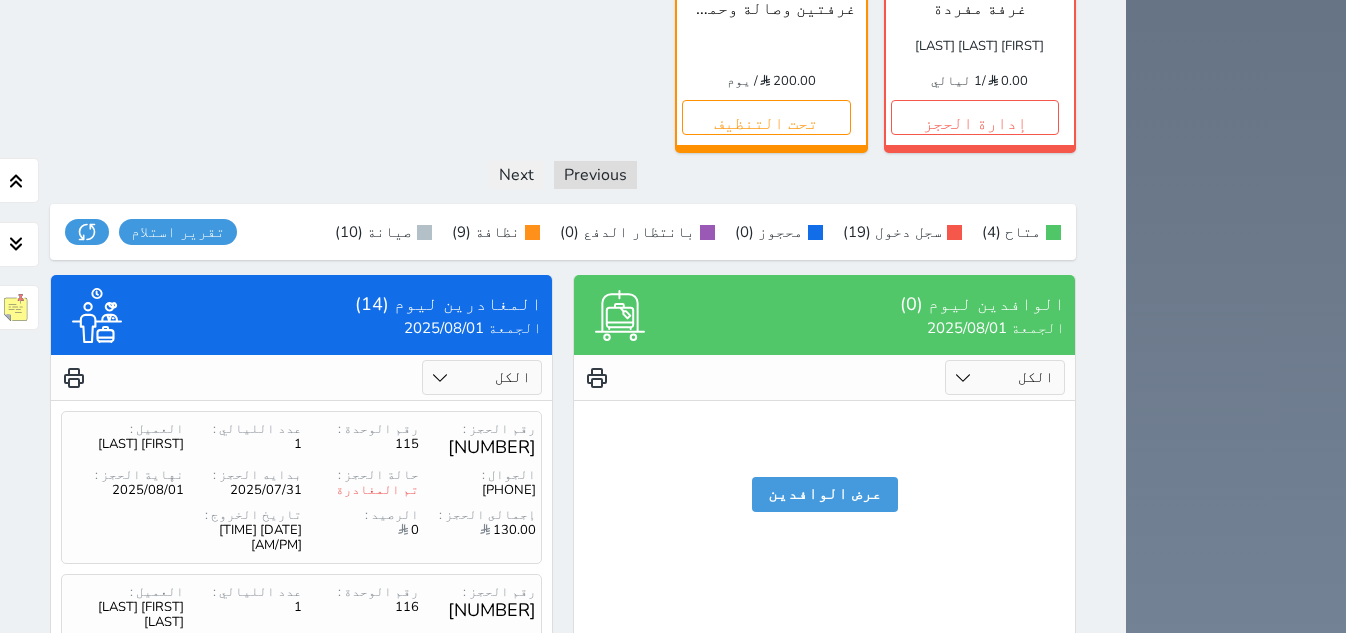 click on "3" at bounding box center (284, 1109) 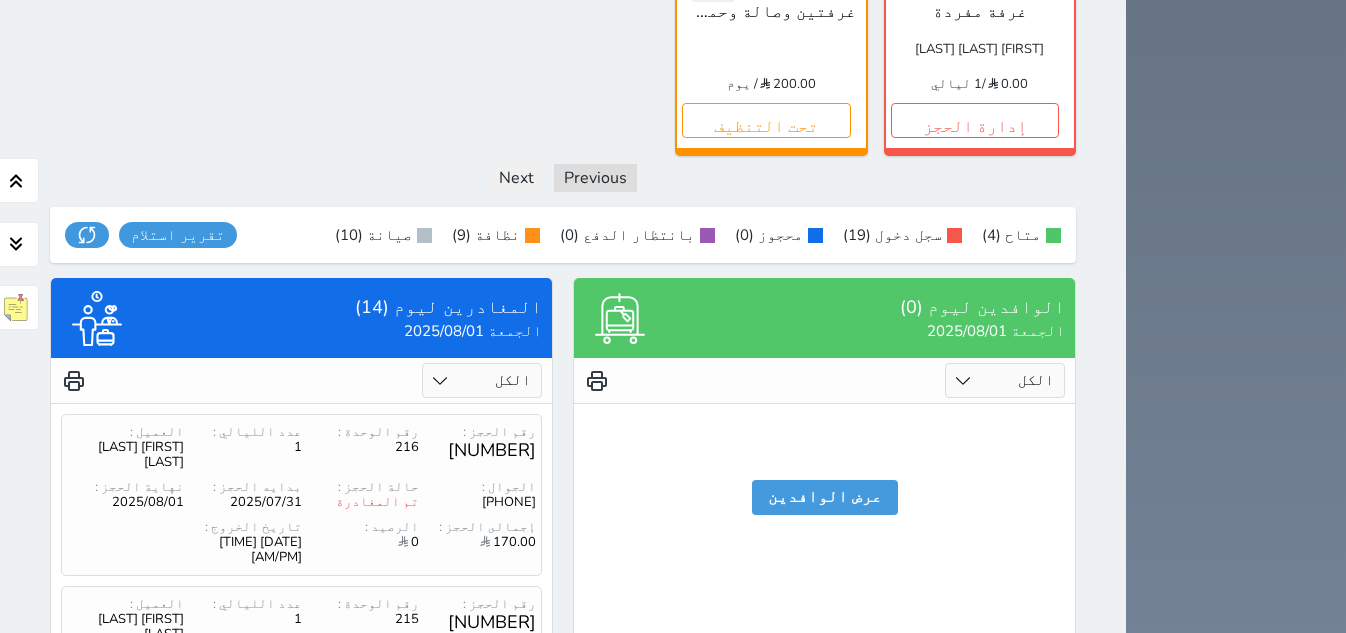 scroll, scrollTop: 2108, scrollLeft: 0, axis: vertical 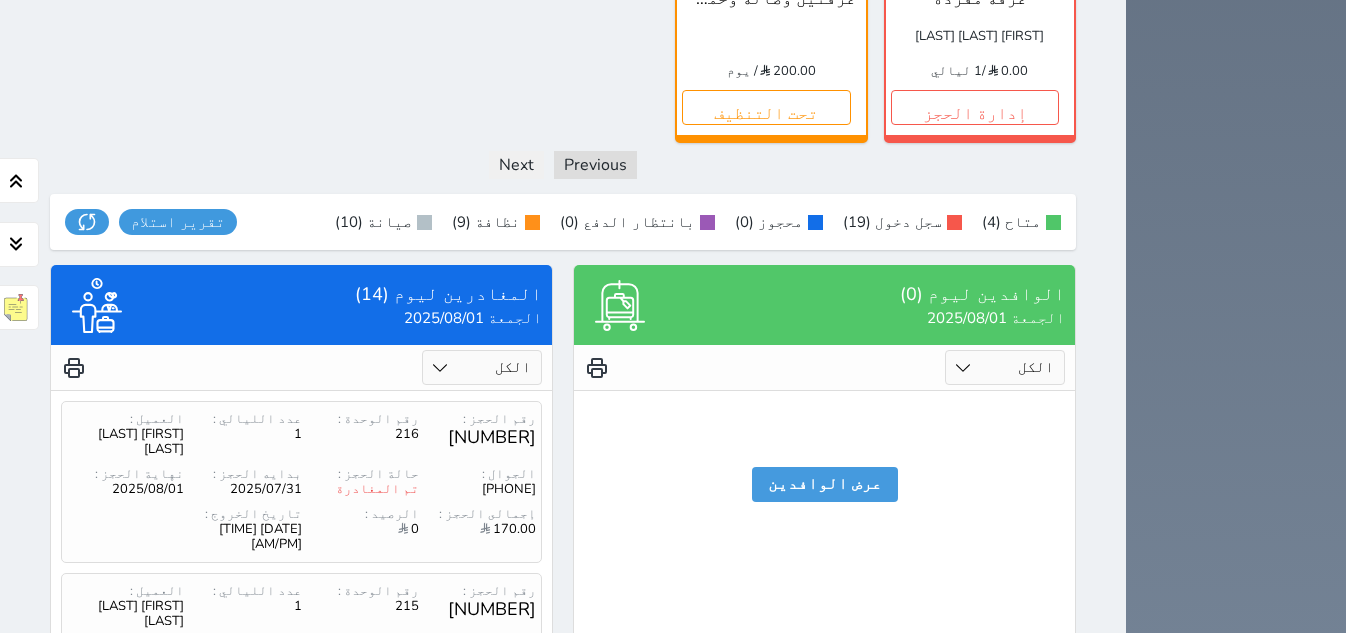 click on "4" at bounding box center (250, 1099) 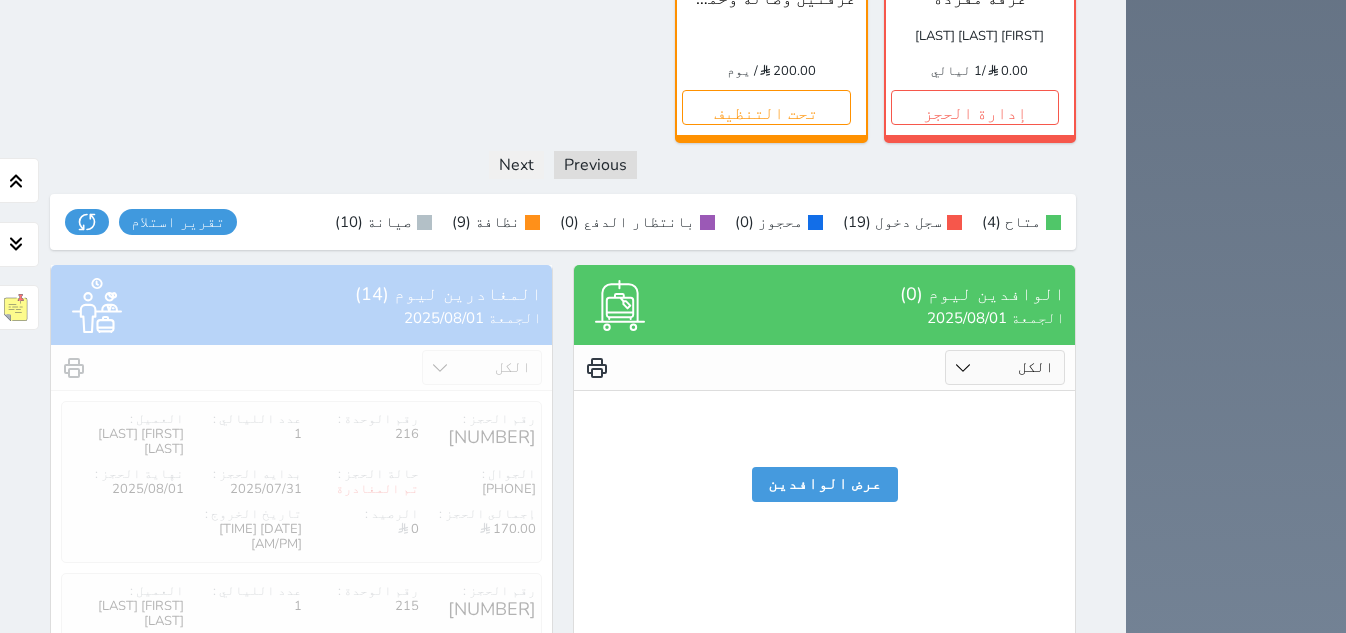 scroll, scrollTop: 1820, scrollLeft: 0, axis: vertical 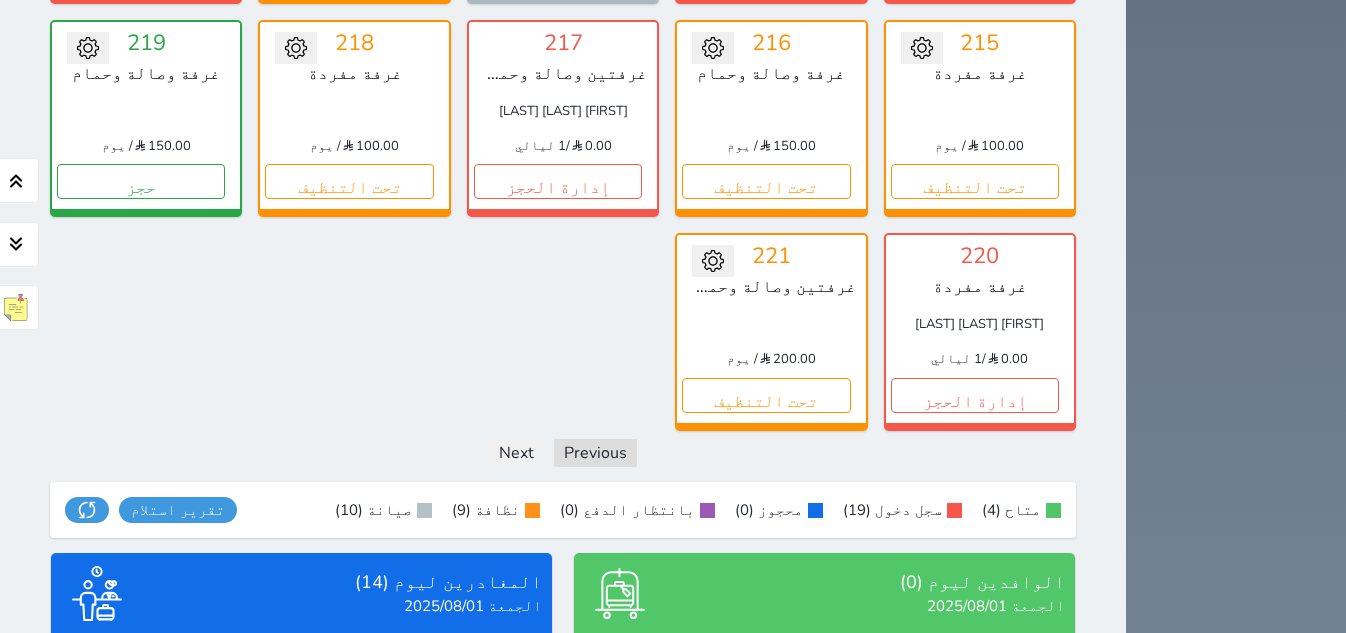 click on "[PHONE]" at bounding box center (477, 949) 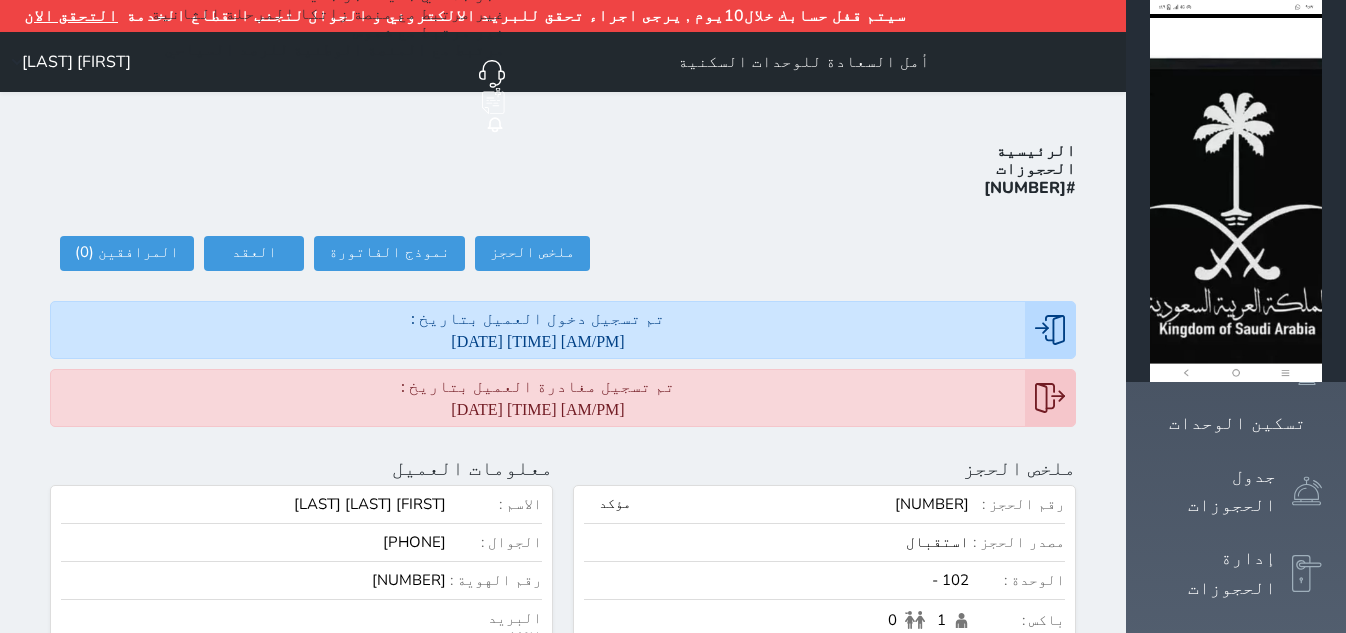scroll, scrollTop: 125, scrollLeft: 0, axis: vertical 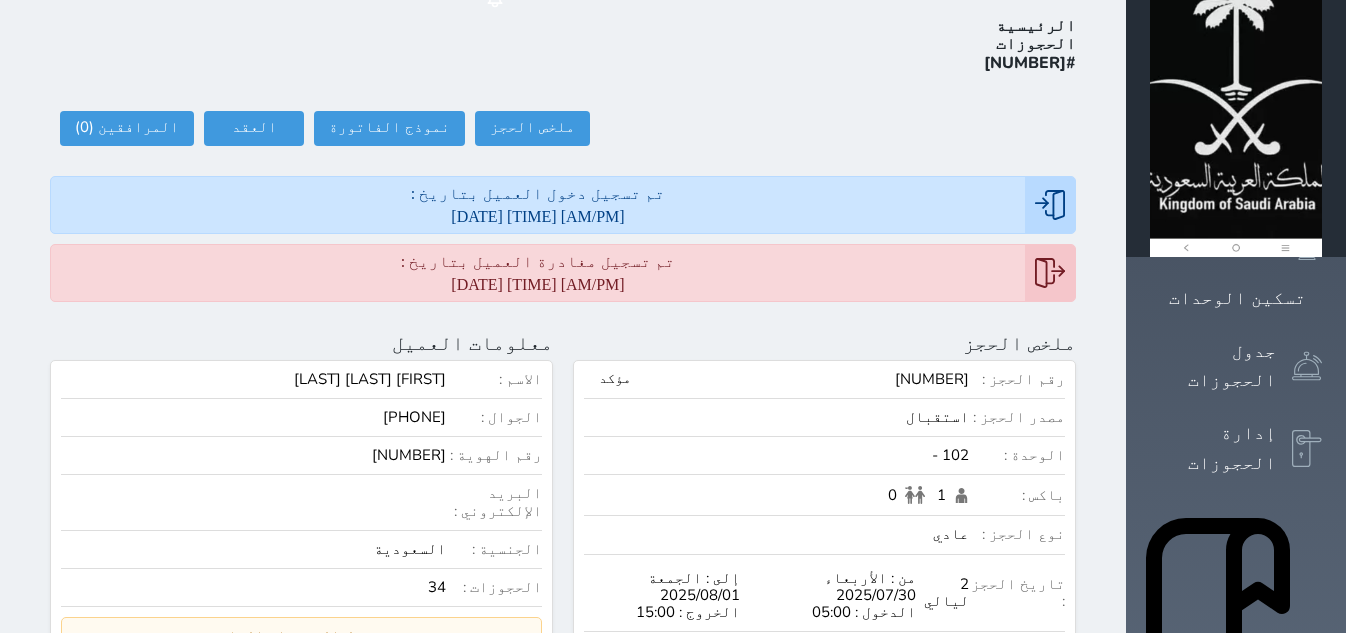 drag, startPoint x: 393, startPoint y: 386, endPoint x: 472, endPoint y: 386, distance: 79 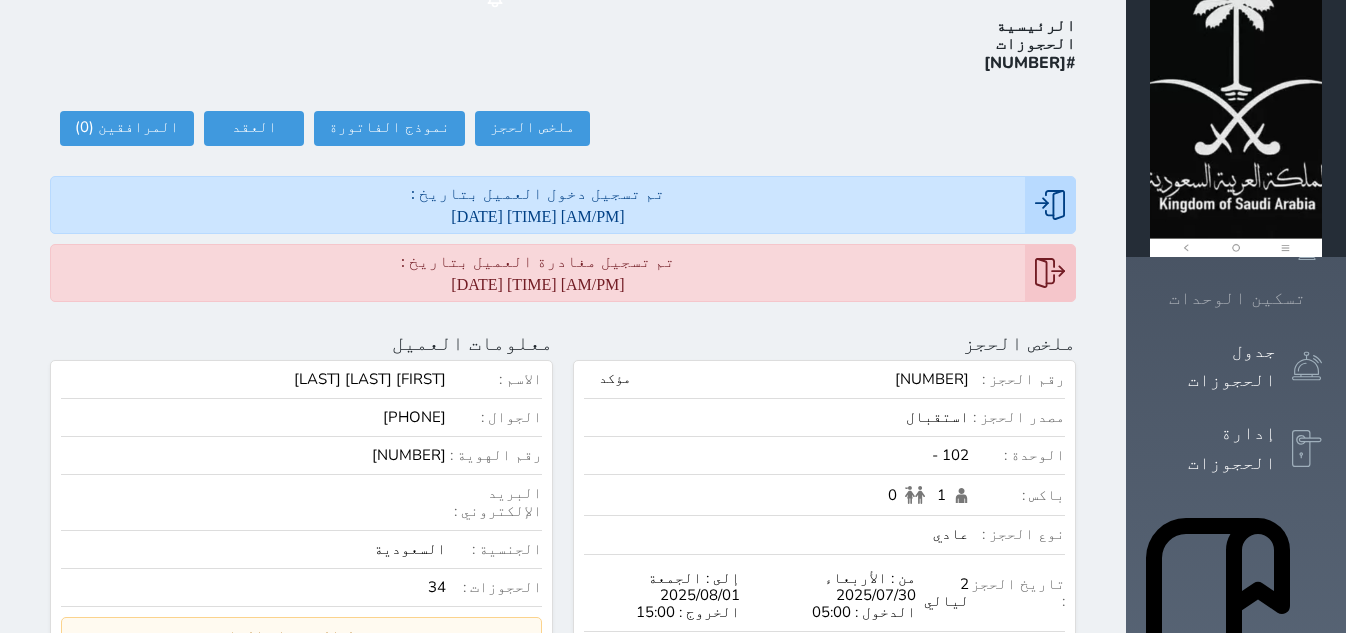 click 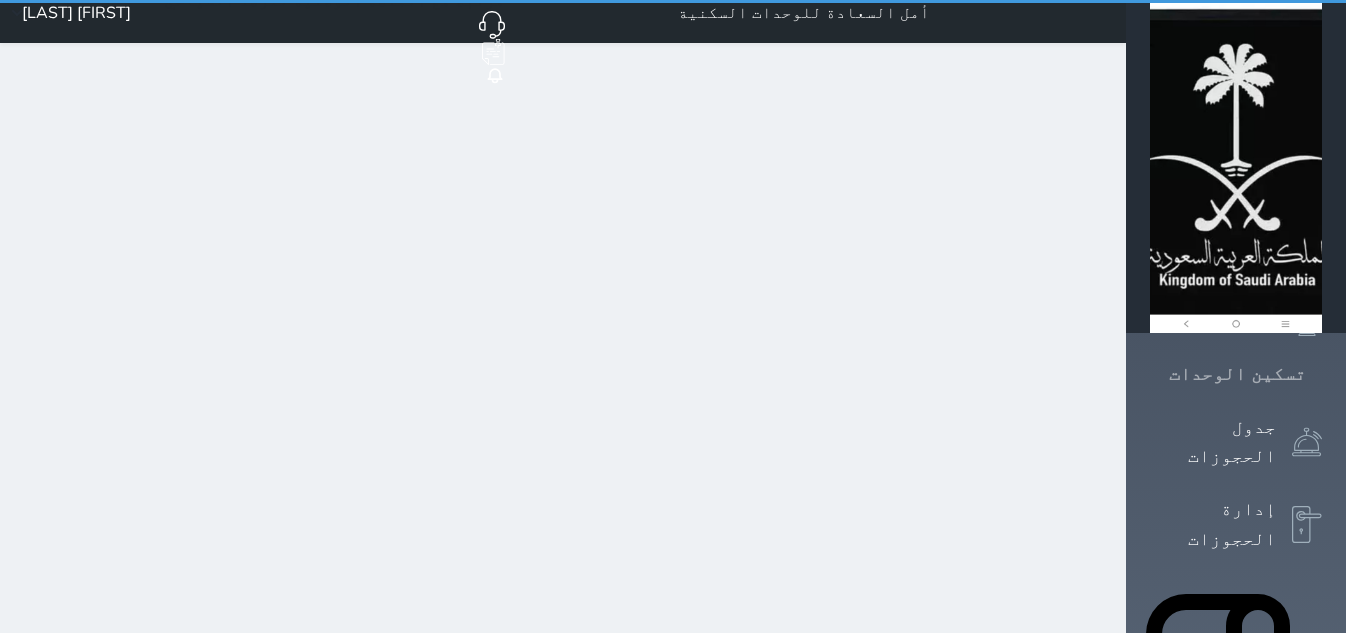 click 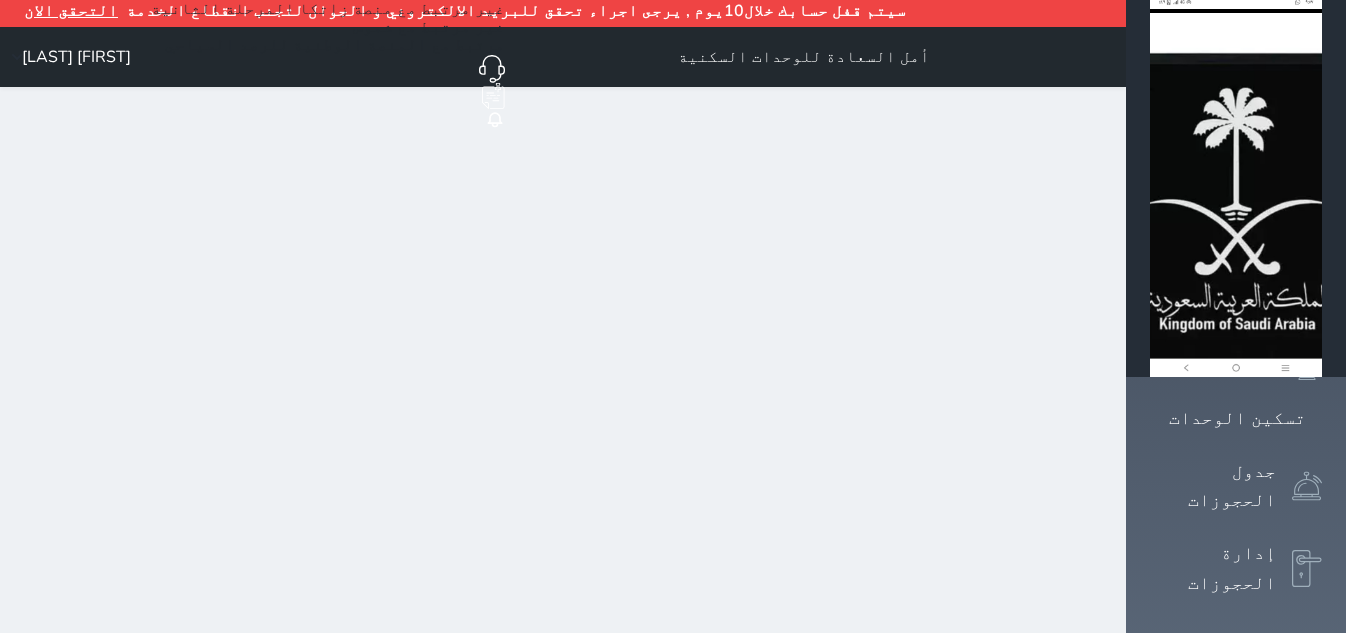 scroll, scrollTop: 0, scrollLeft: 0, axis: both 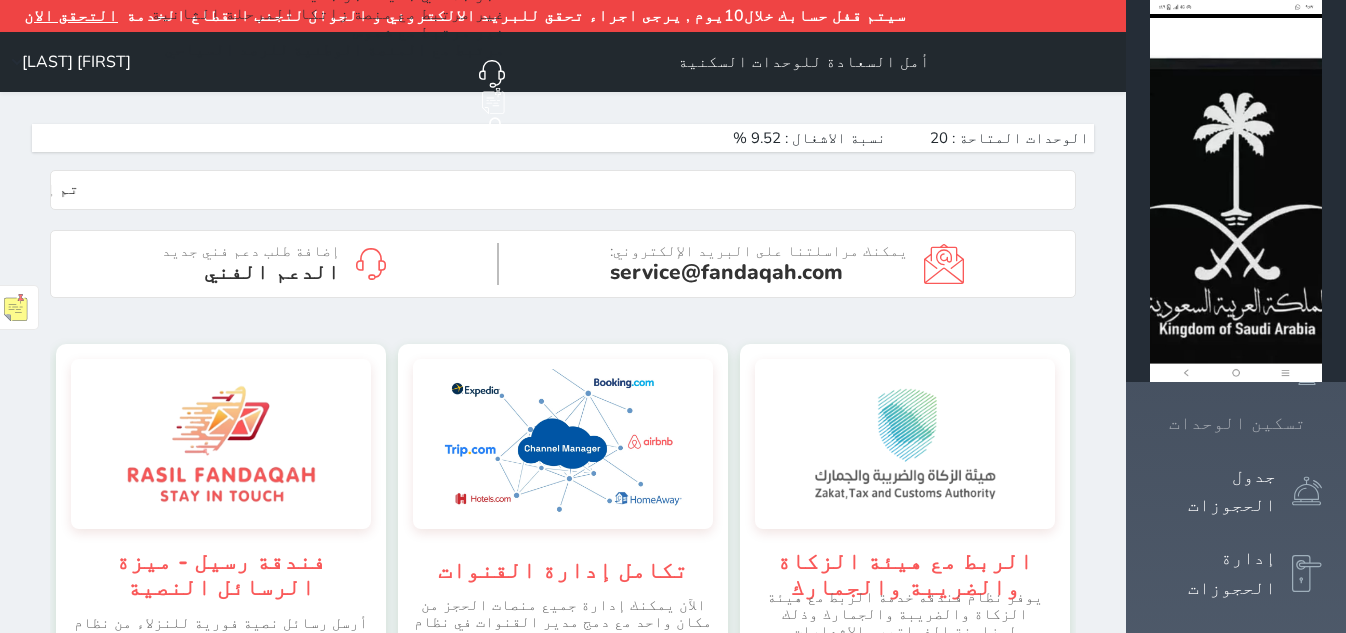 click 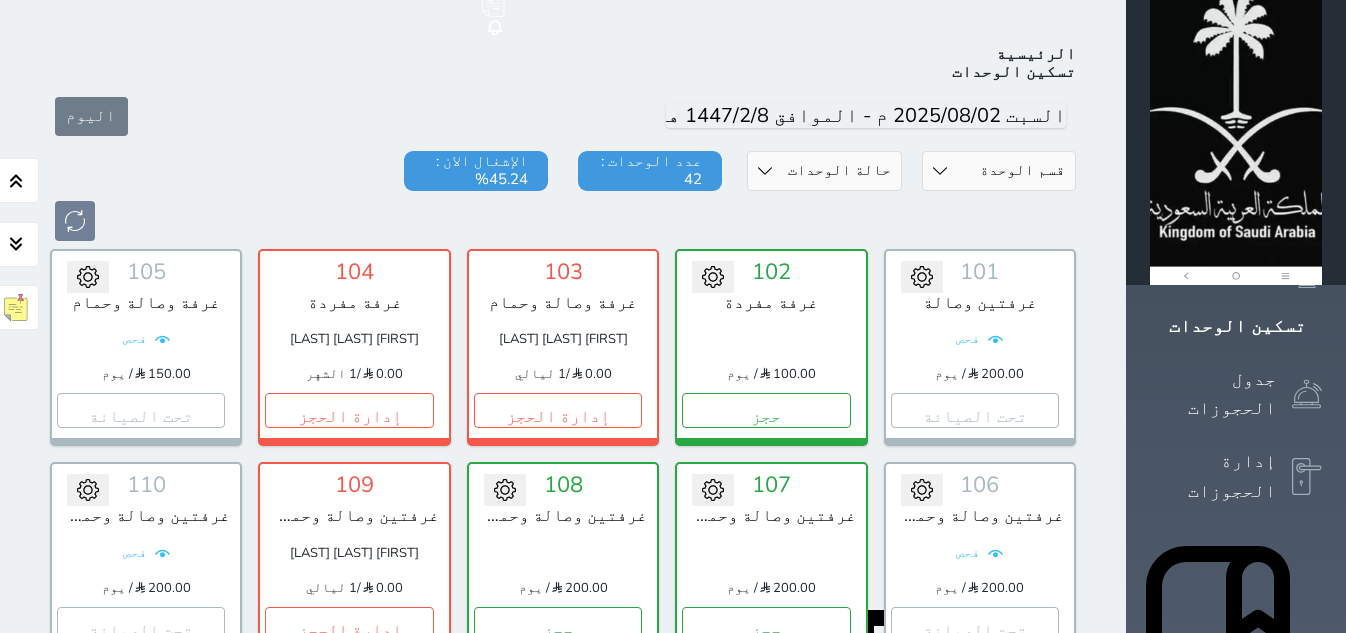 scroll, scrollTop: 110, scrollLeft: 0, axis: vertical 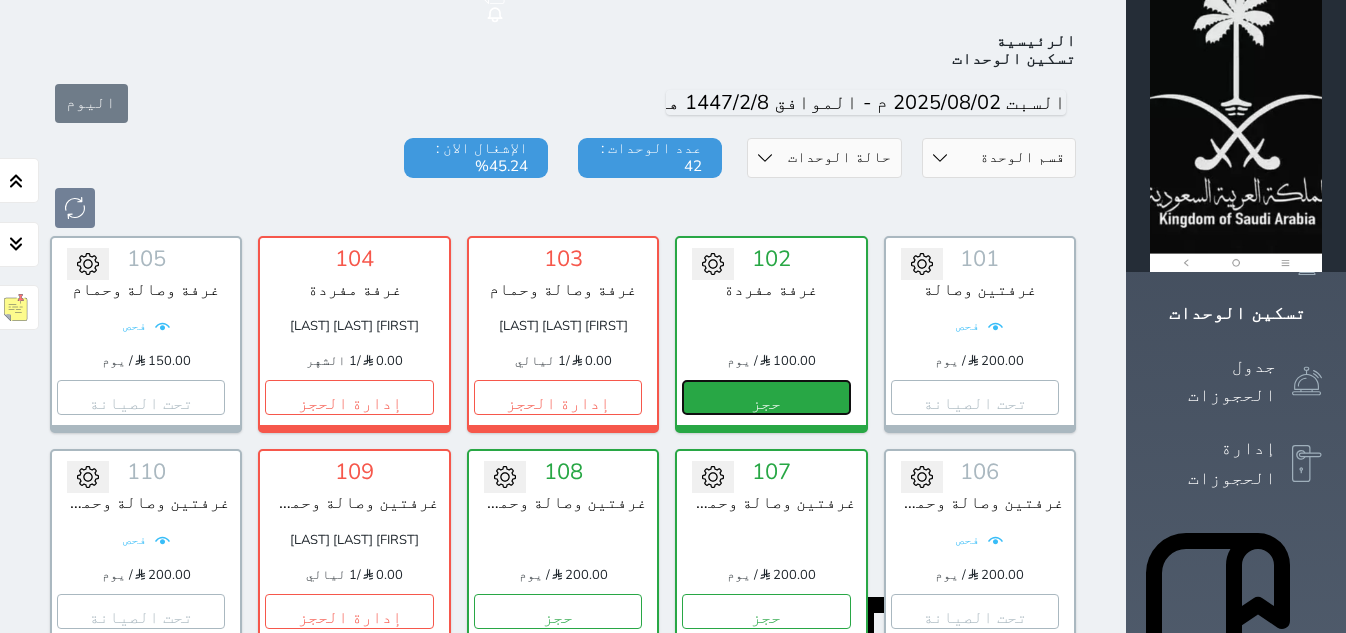 click on "حجز" at bounding box center [766, 397] 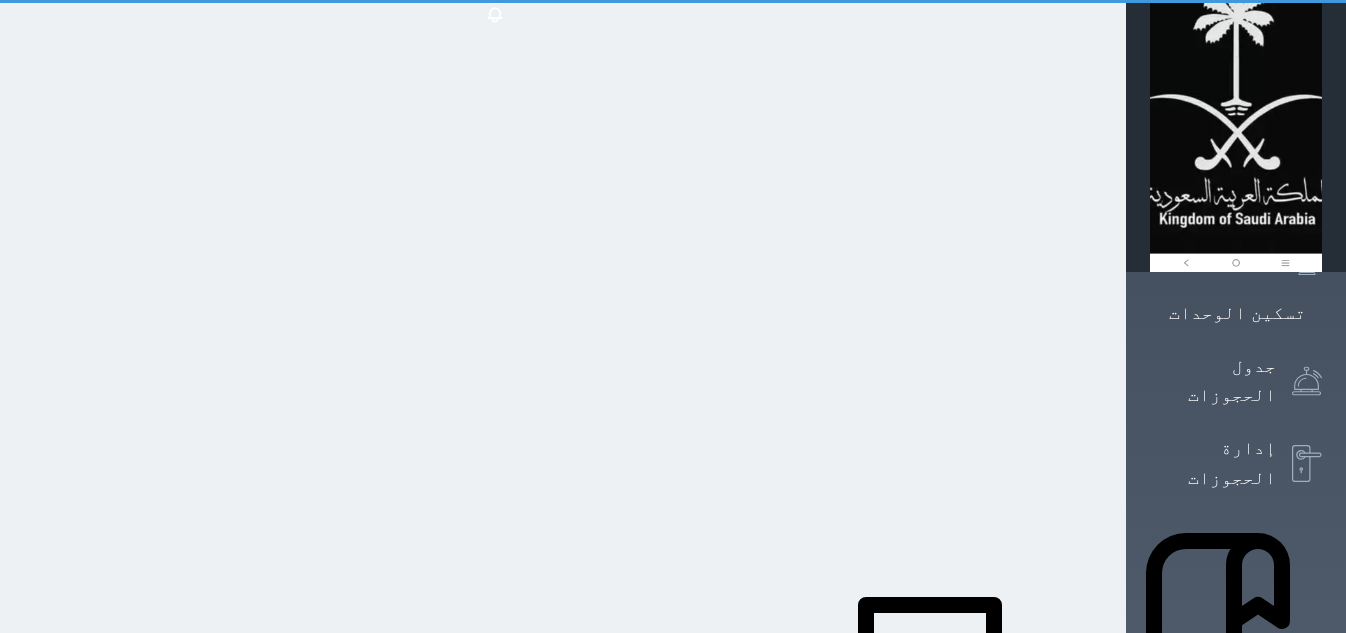 scroll, scrollTop: 15, scrollLeft: 0, axis: vertical 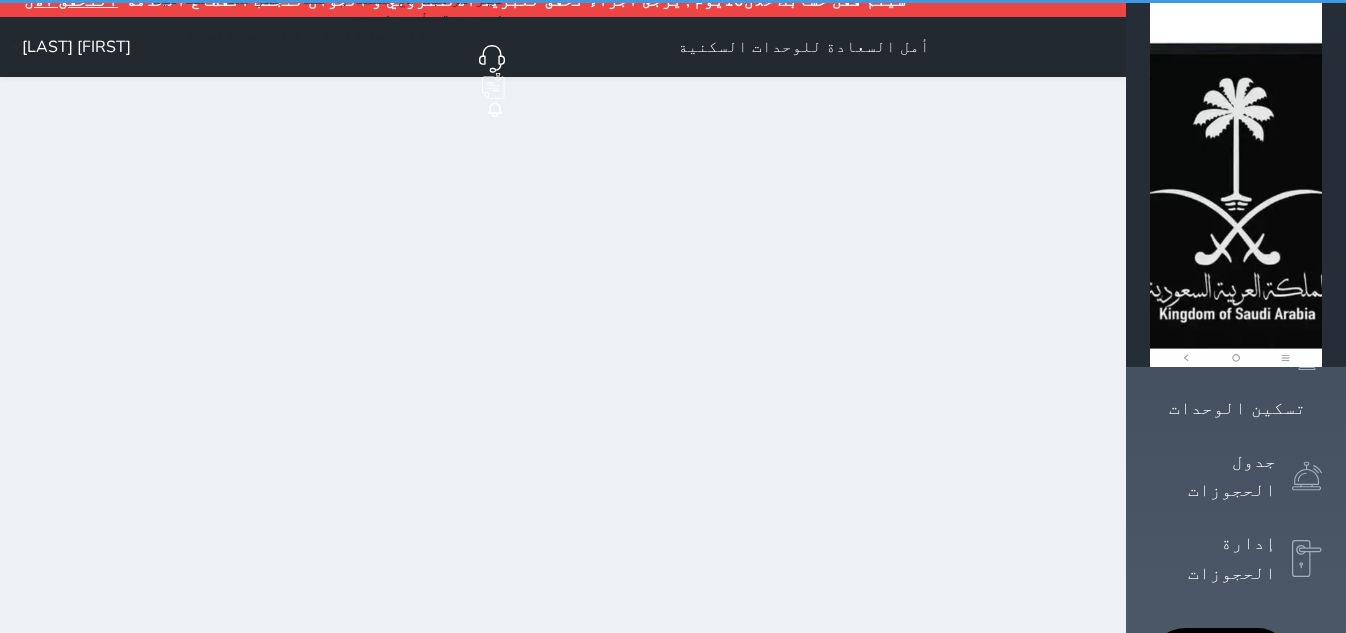 select on "1" 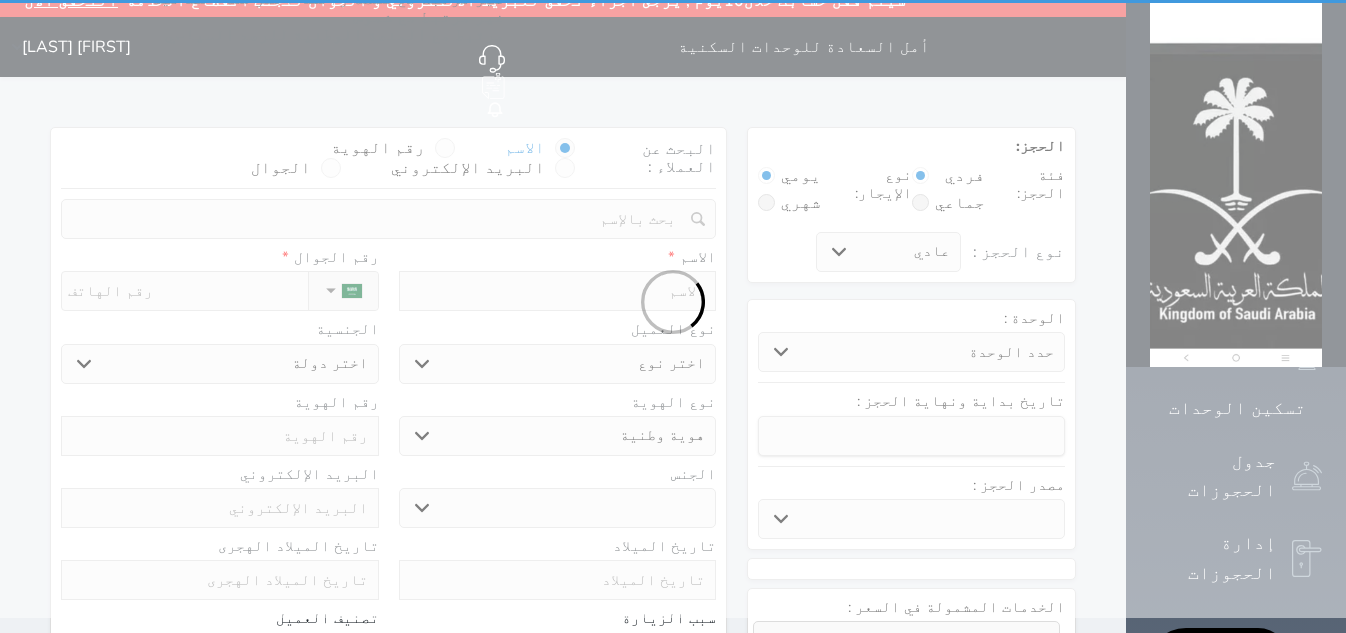 scroll, scrollTop: 0, scrollLeft: 0, axis: both 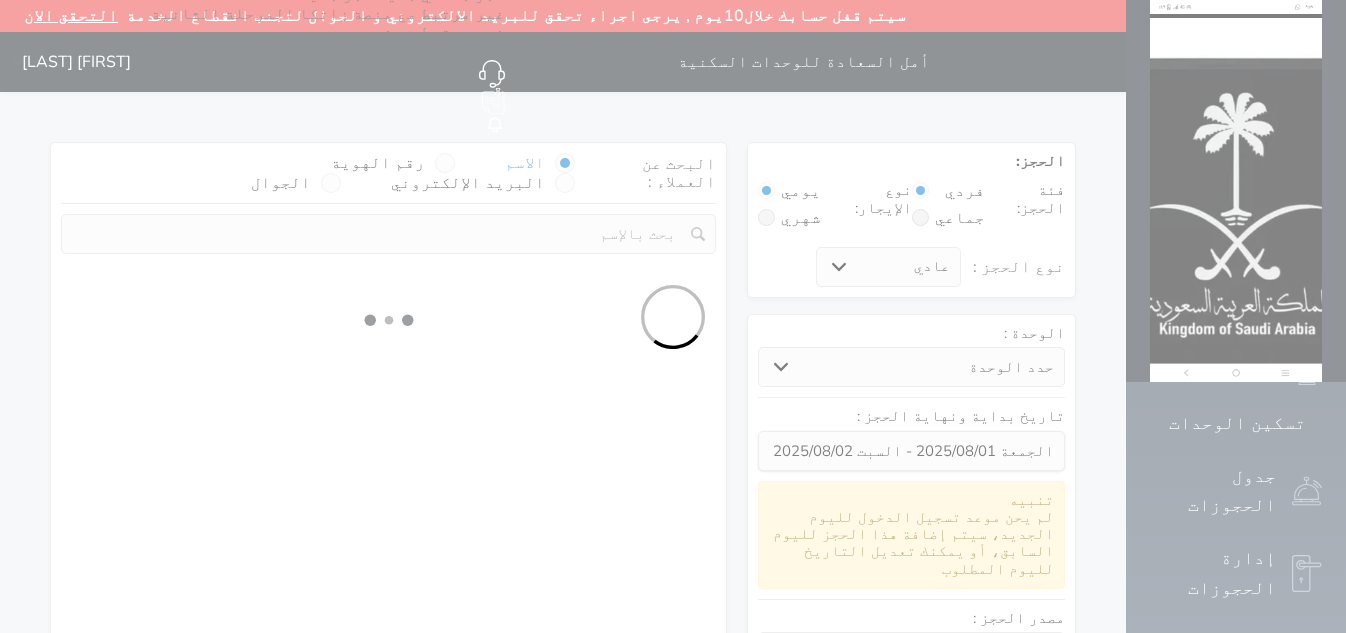select 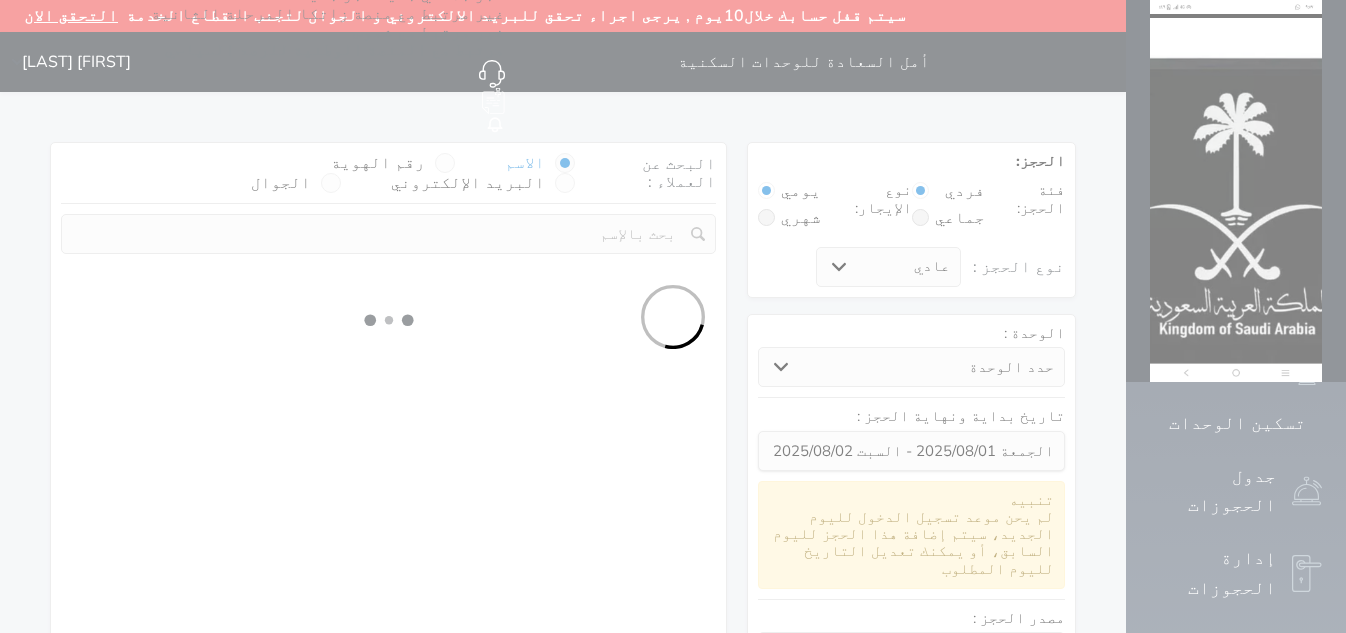 select on "1" 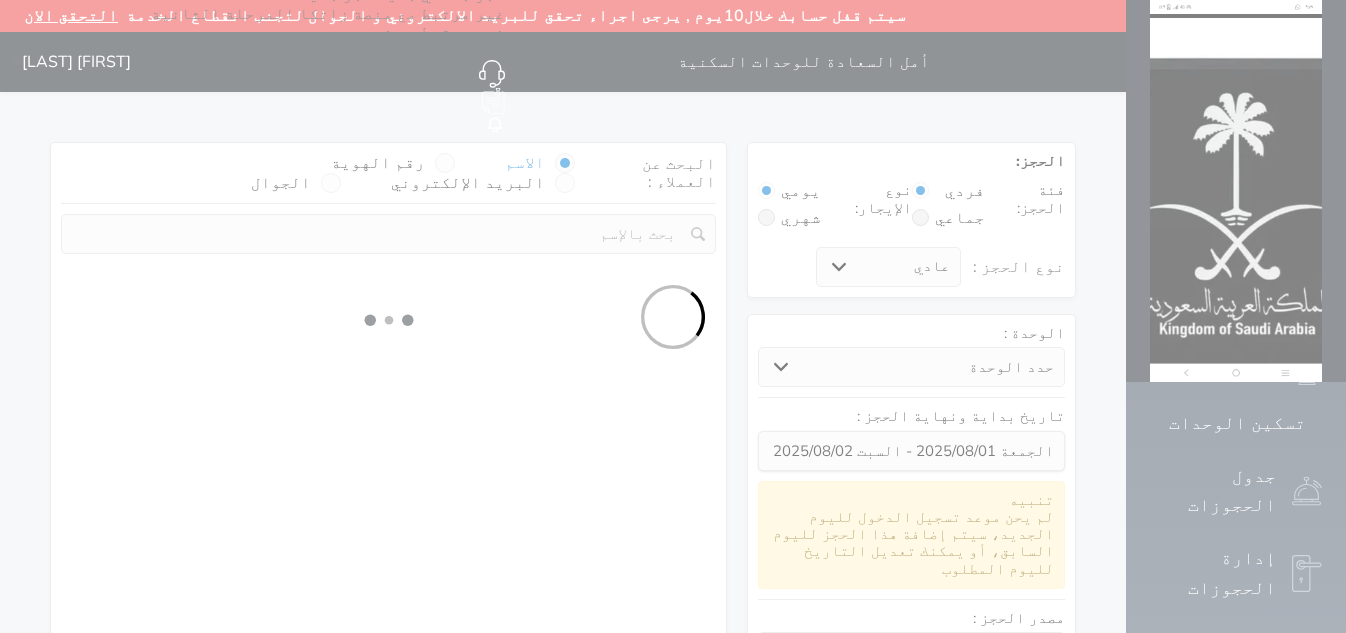 select on "113" 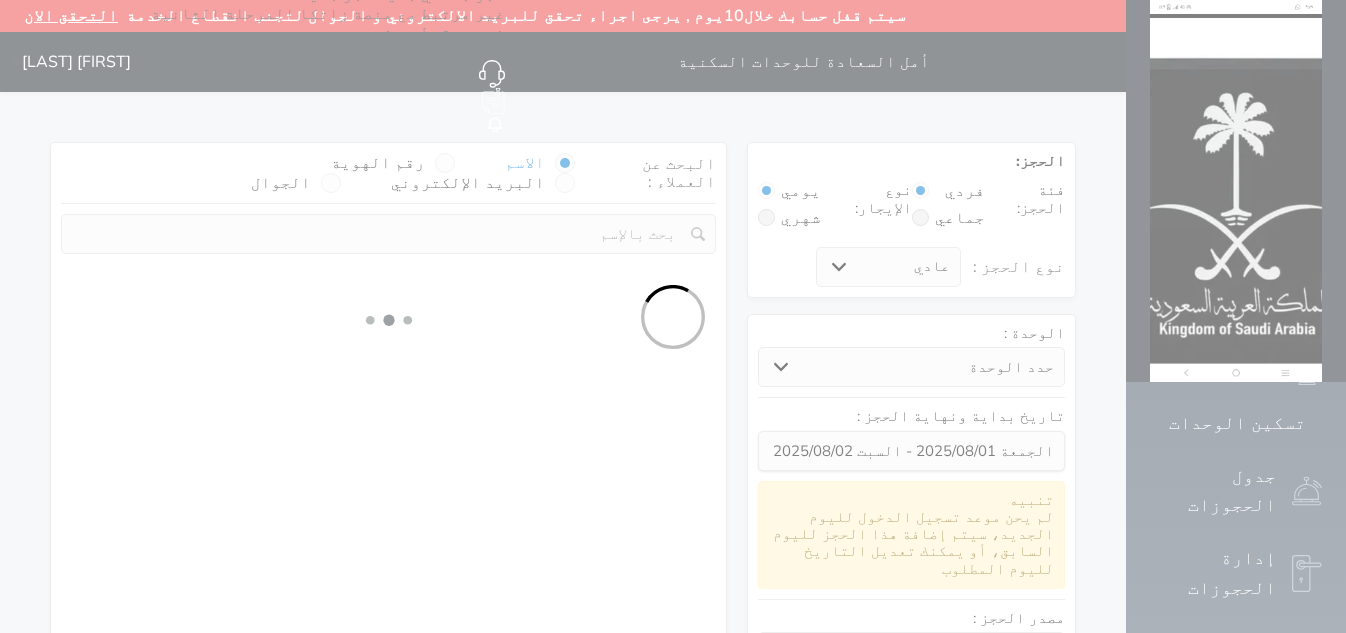 select on "1" 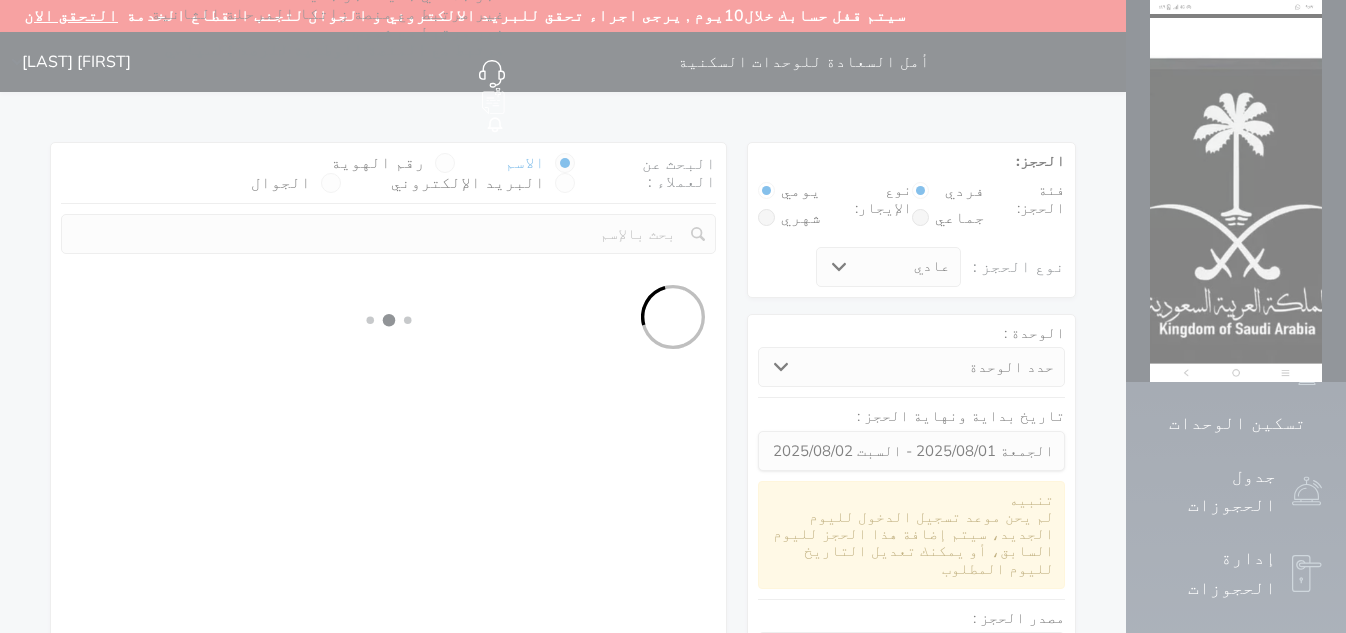 select 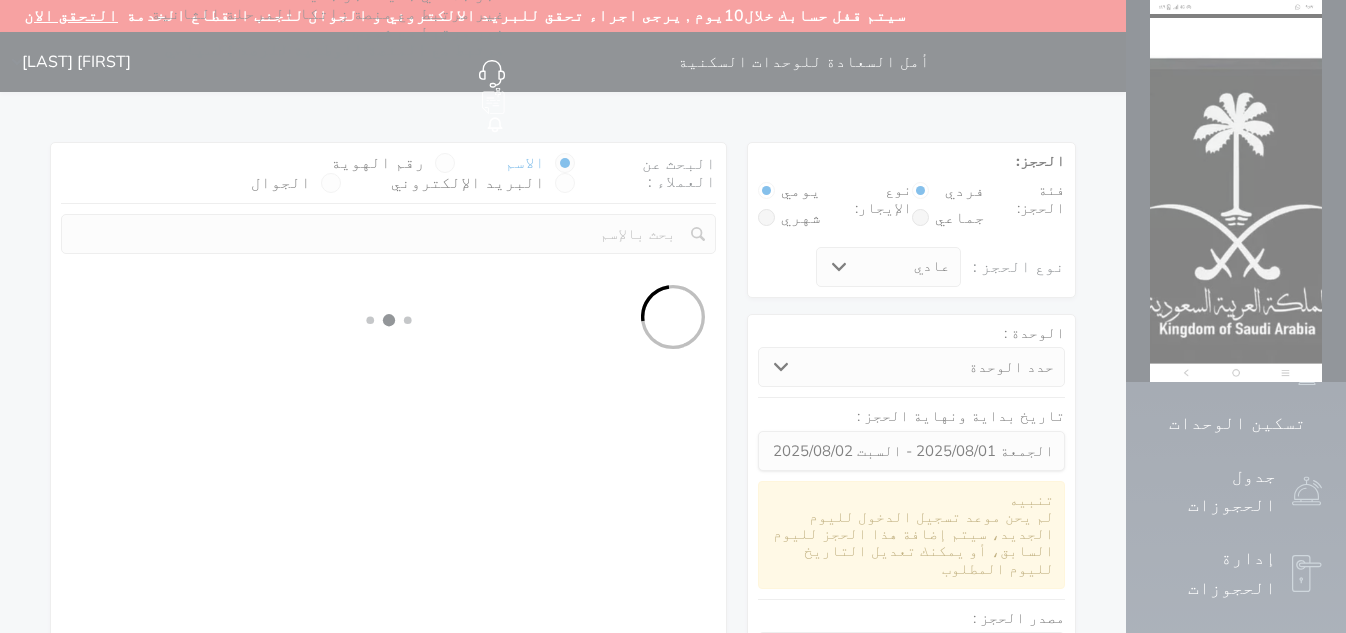 select on "7" 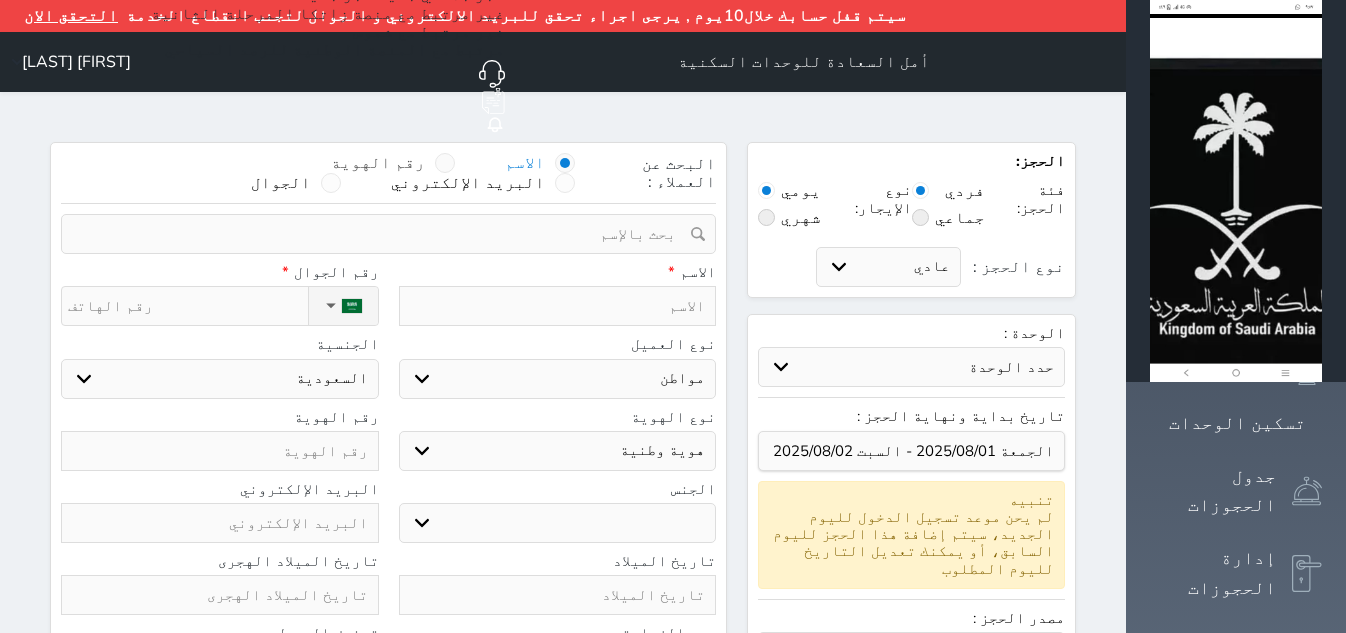 click at bounding box center [445, 163] 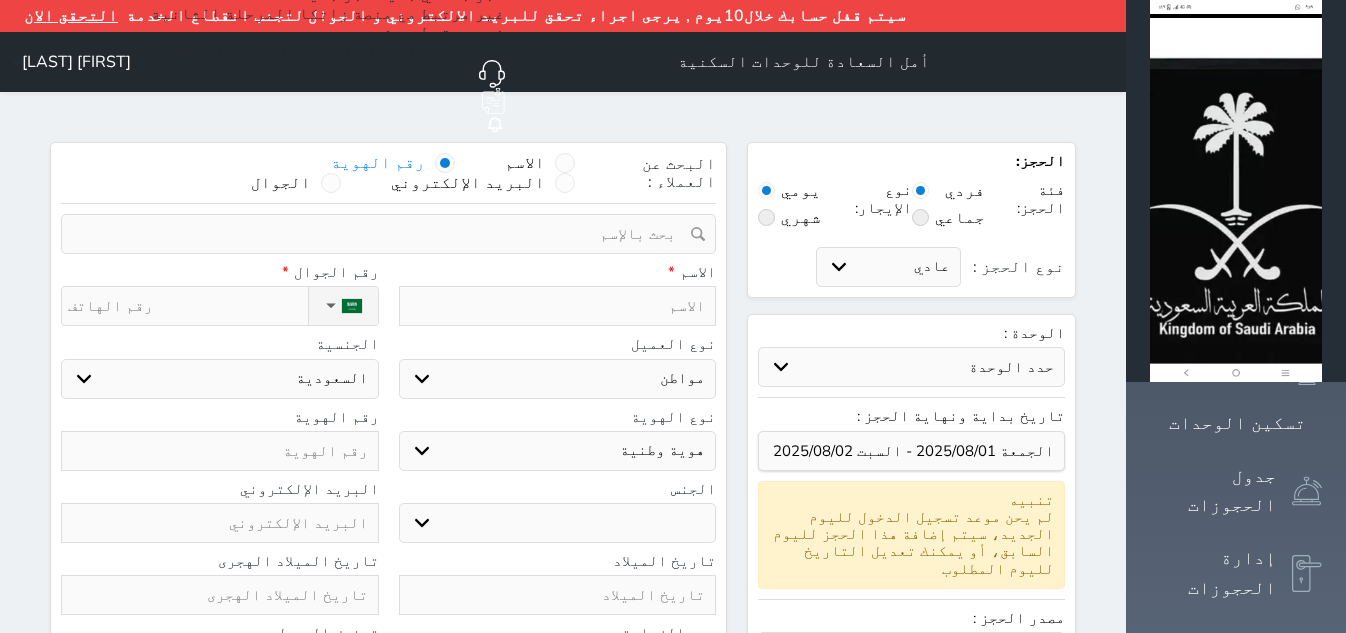 select 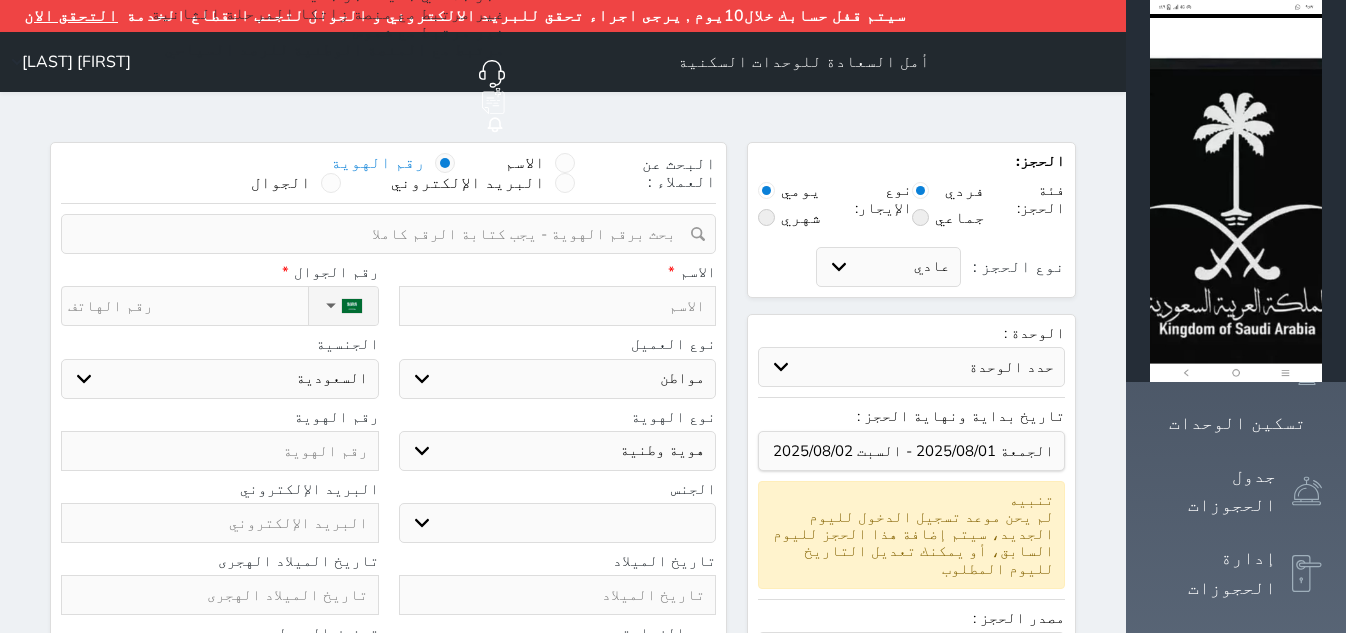 paste on "[NUMBER]" 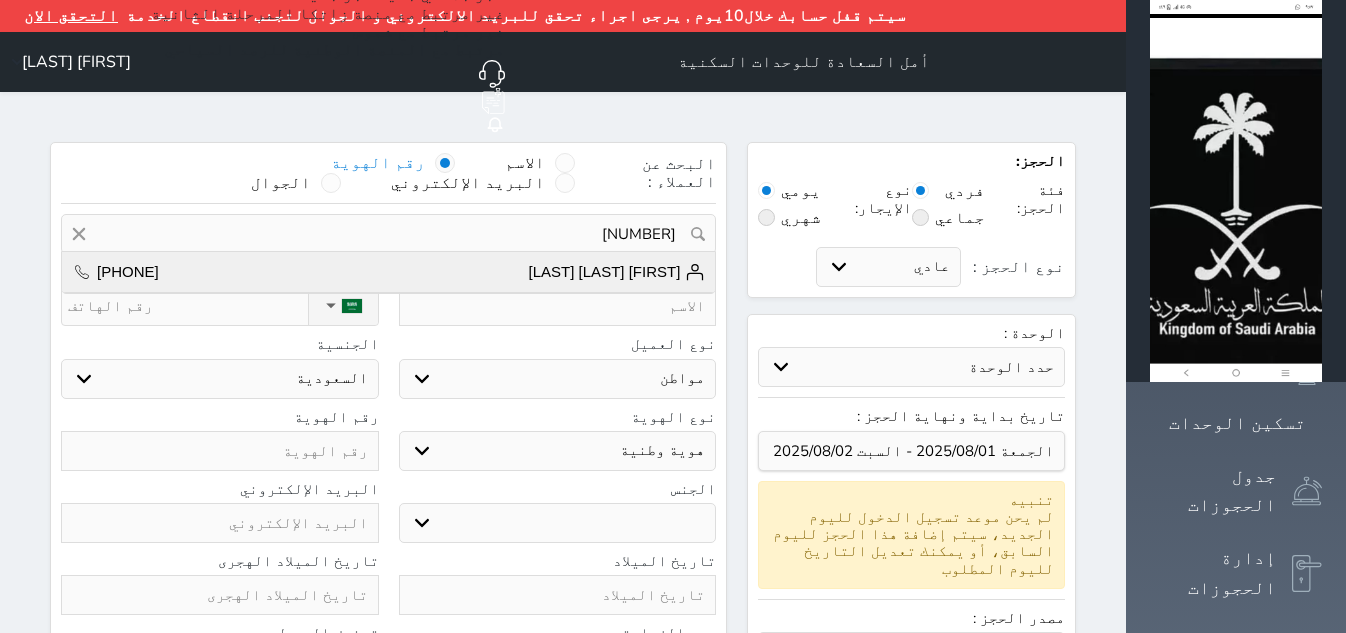 click on "[FIRST] [LAST] [LAST]" at bounding box center [617, 272] 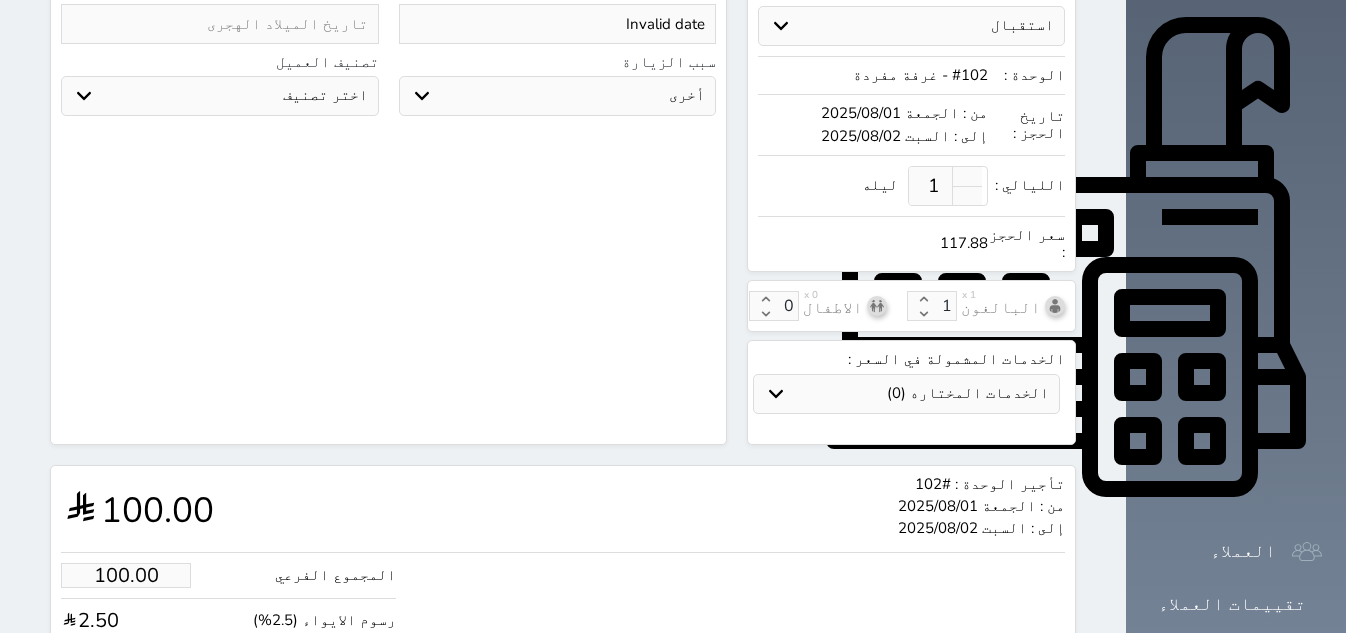 scroll, scrollTop: 716, scrollLeft: 0, axis: vertical 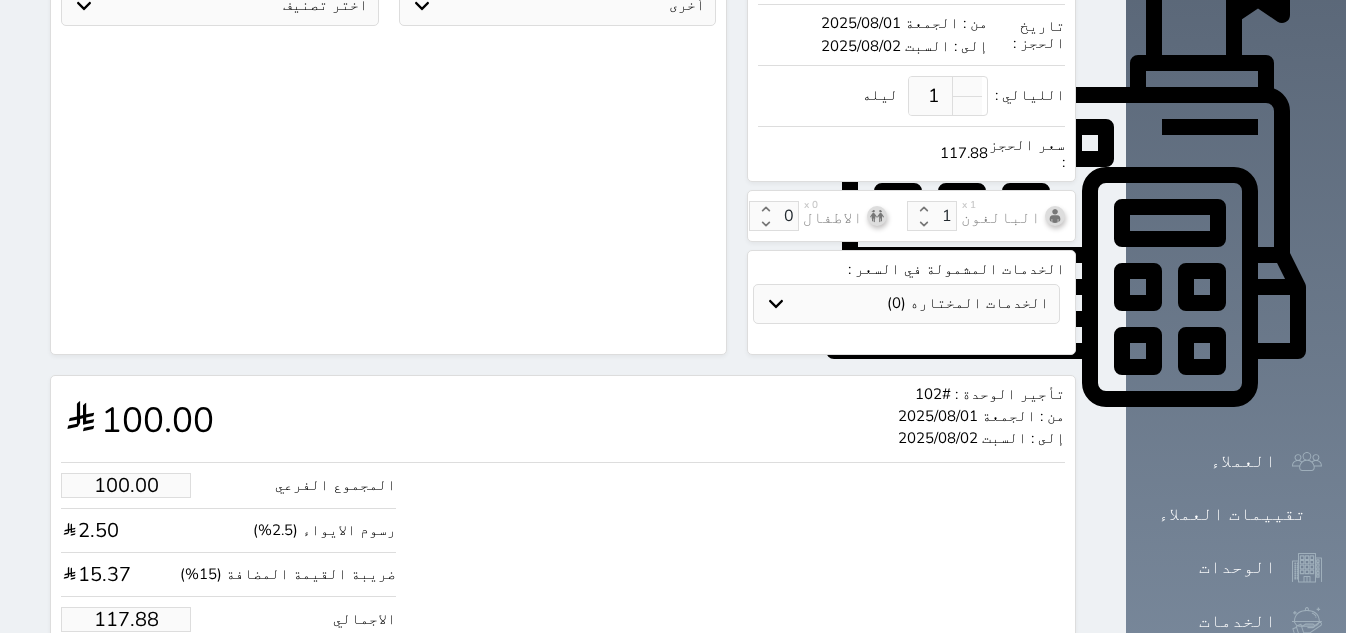 click on "117.88" at bounding box center (126, 619) 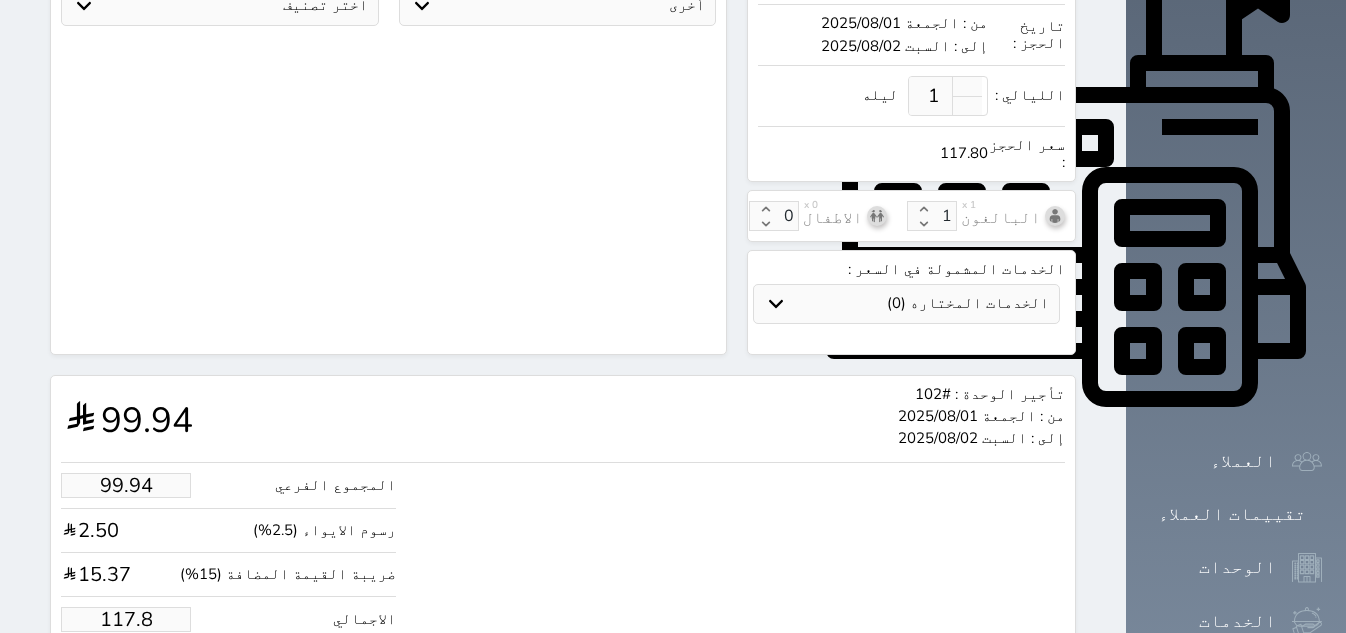 type on "117" 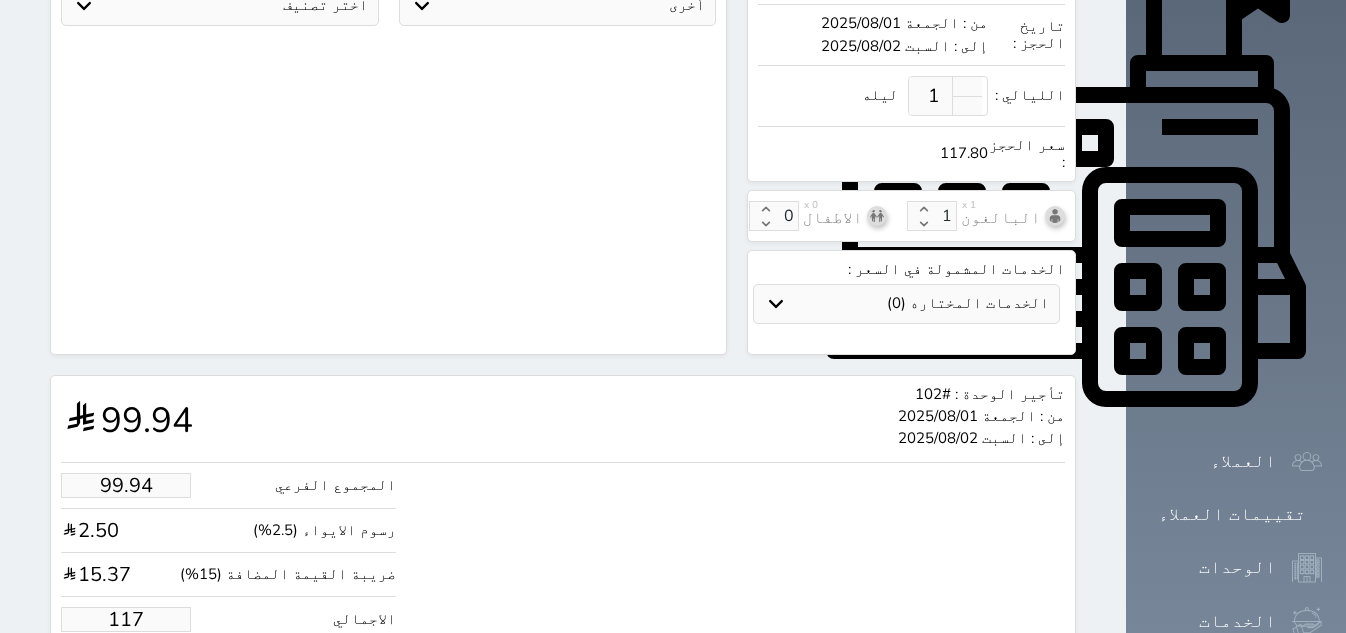 type on "9.33" 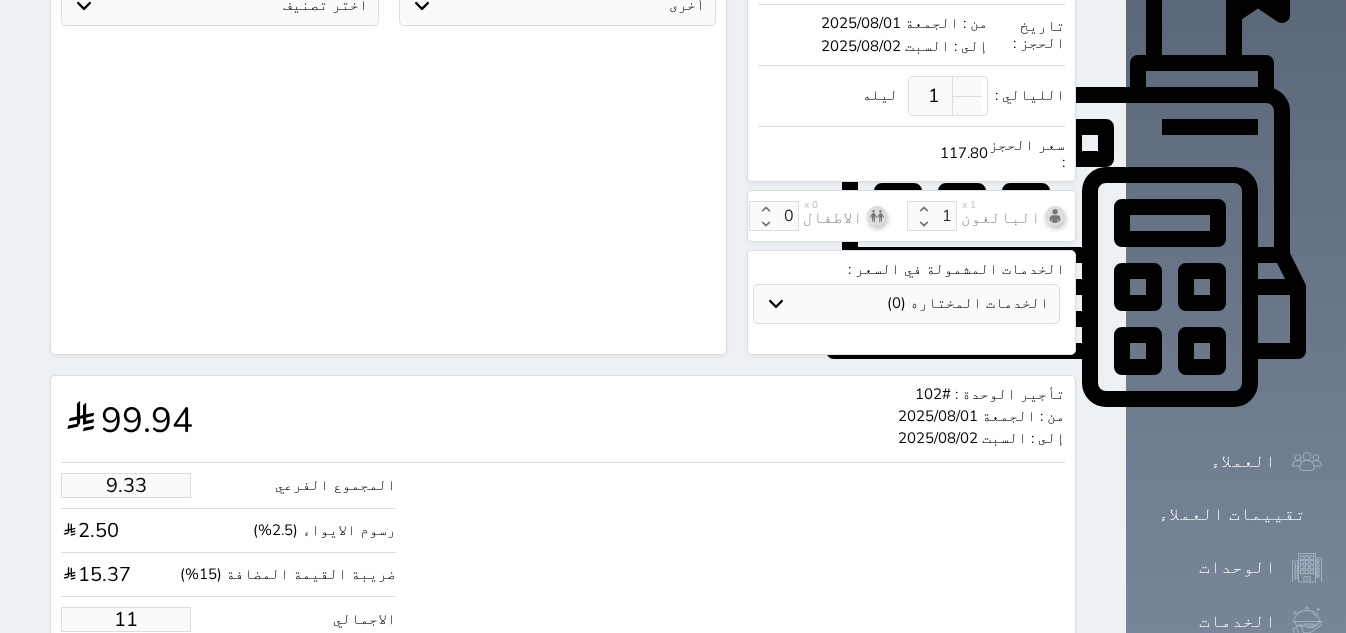 type on "1.17875" 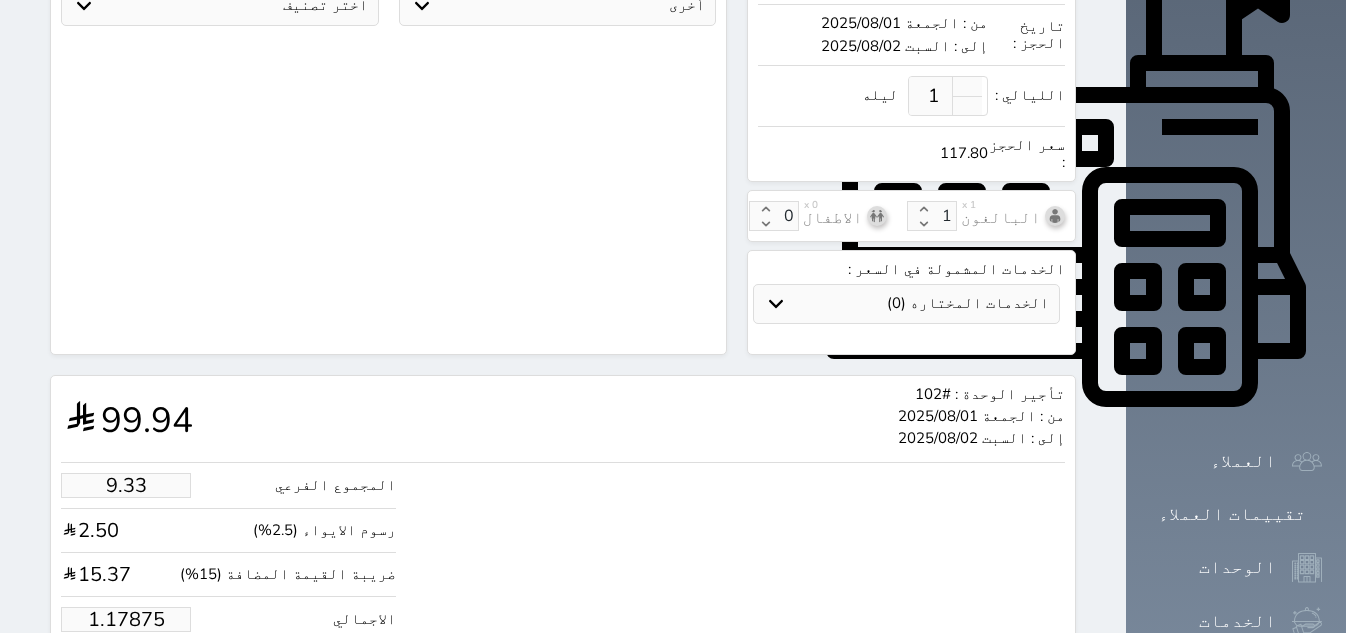 type on "1.00" 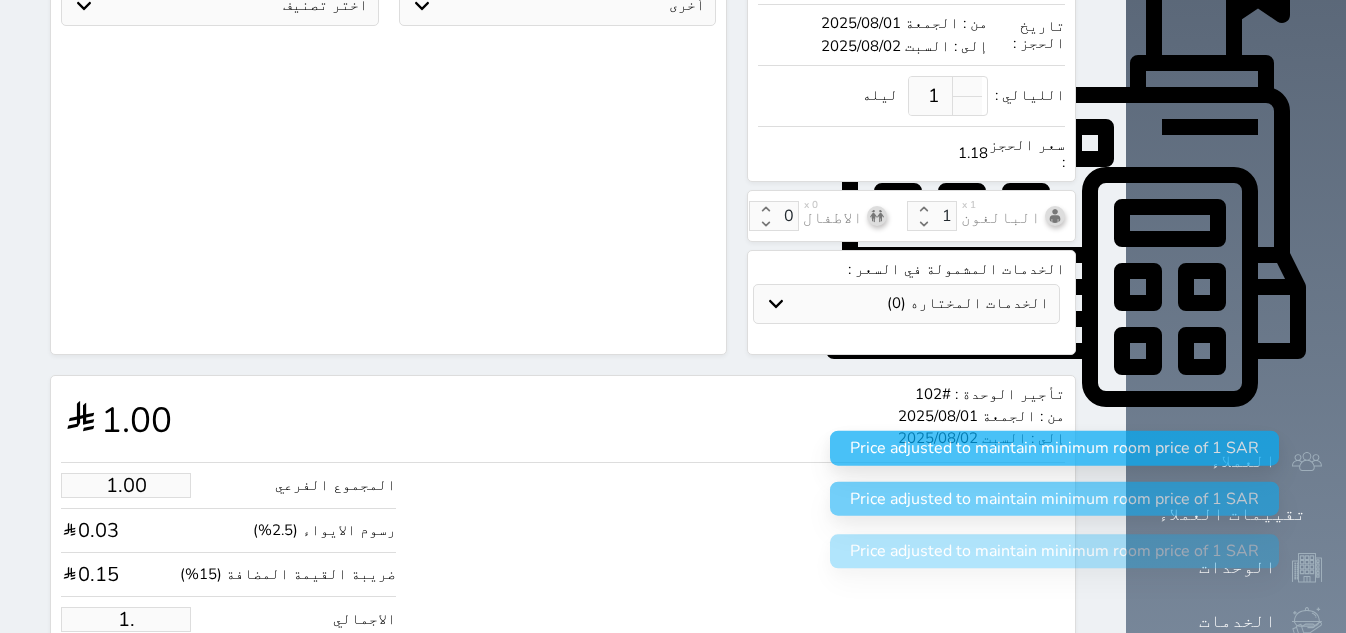 type on "1" 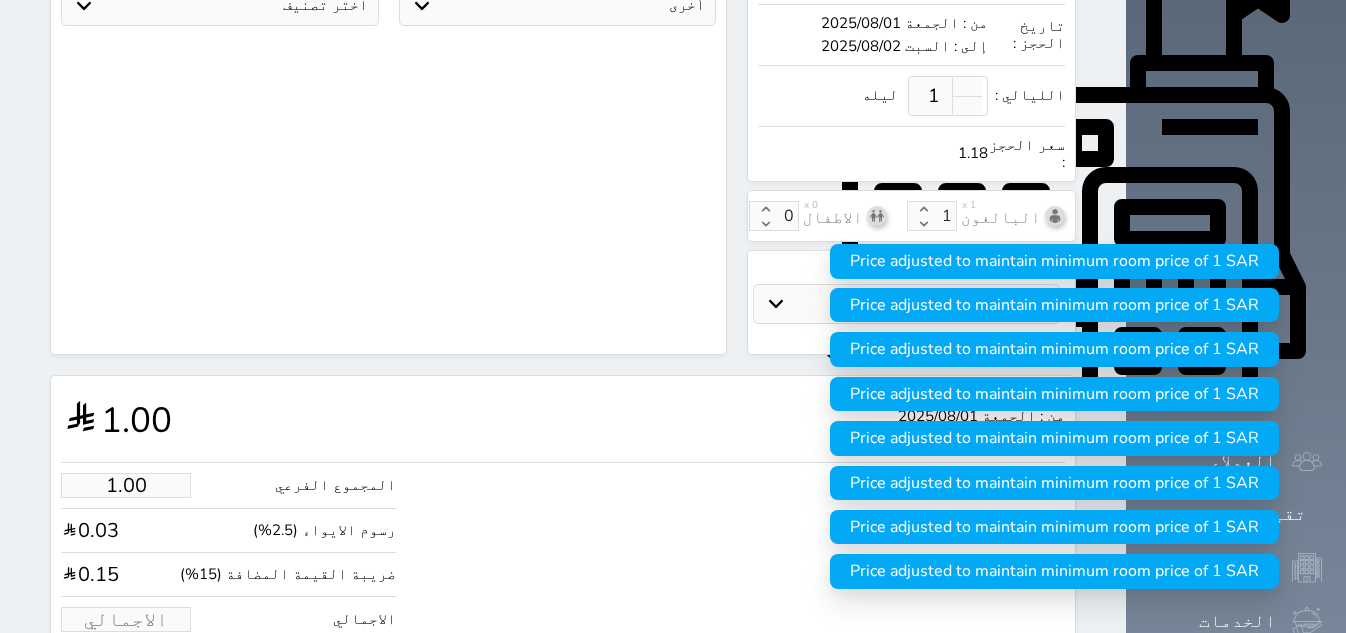 type on "1" 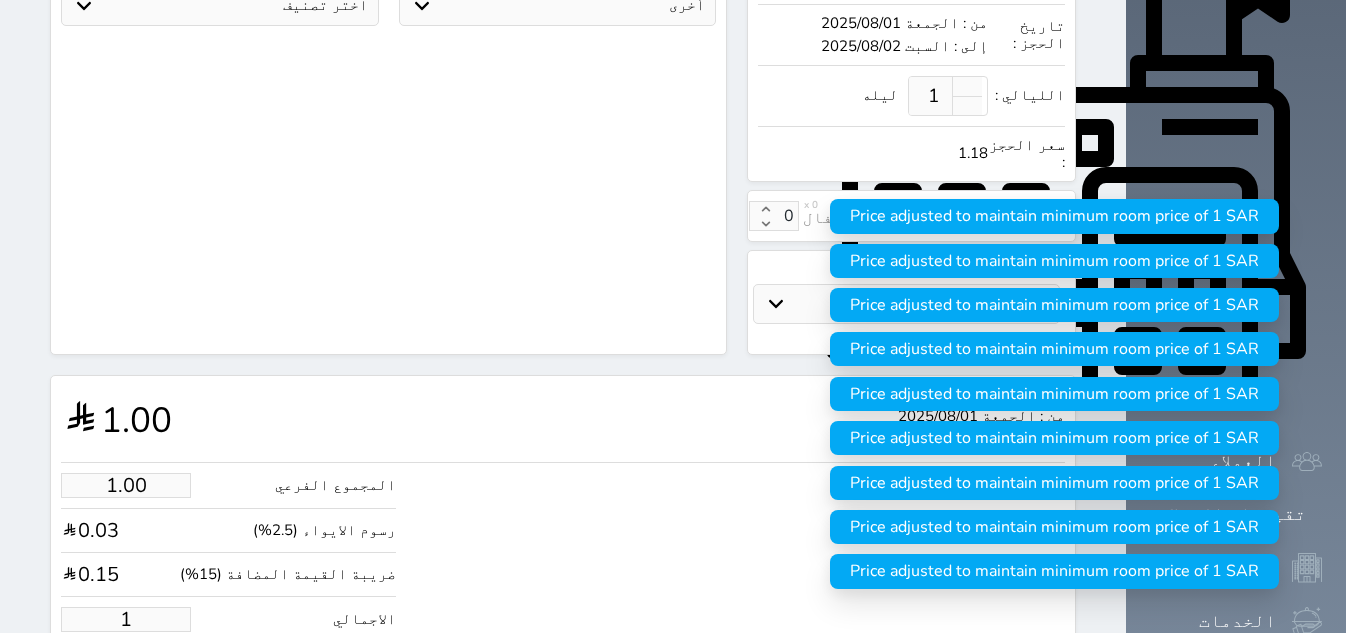 type on "11.03" 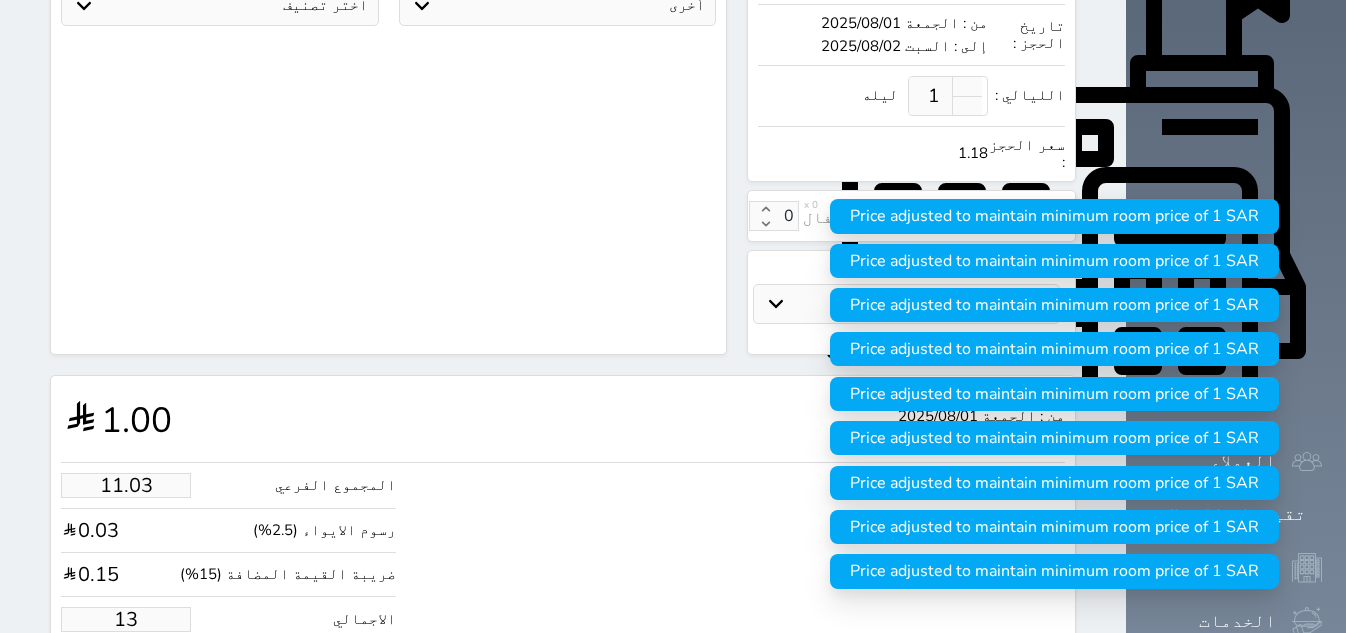 type on "110.29" 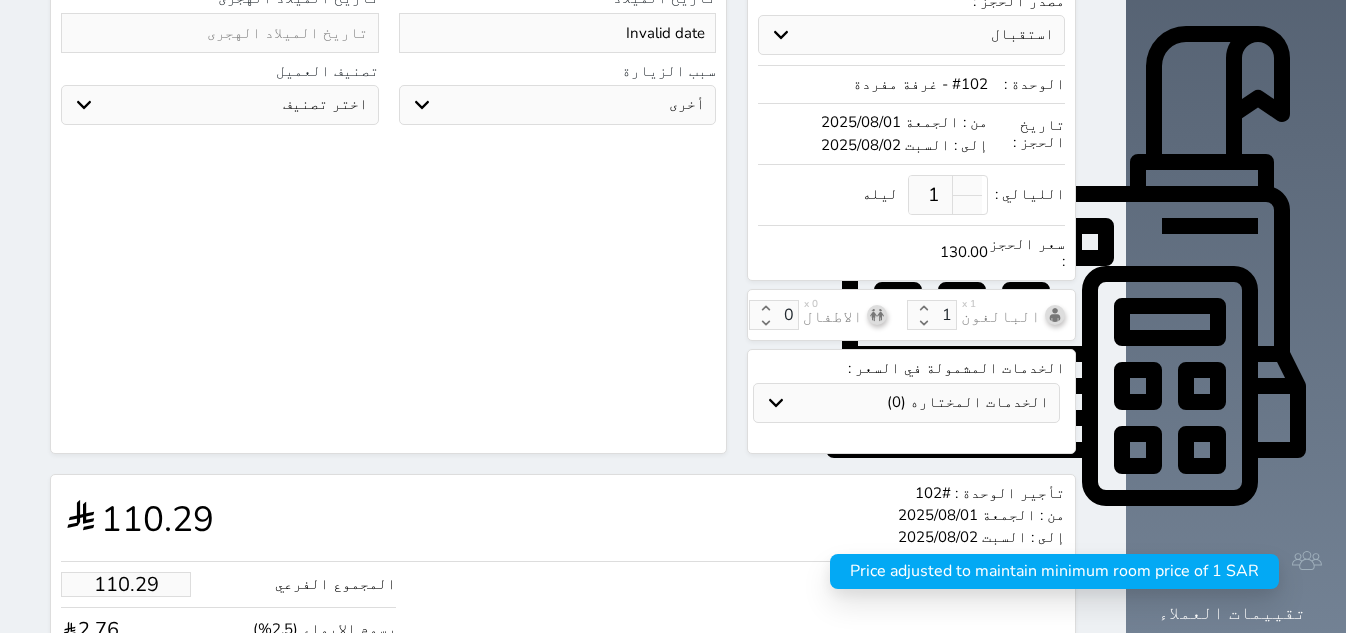 scroll, scrollTop: 716, scrollLeft: 0, axis: vertical 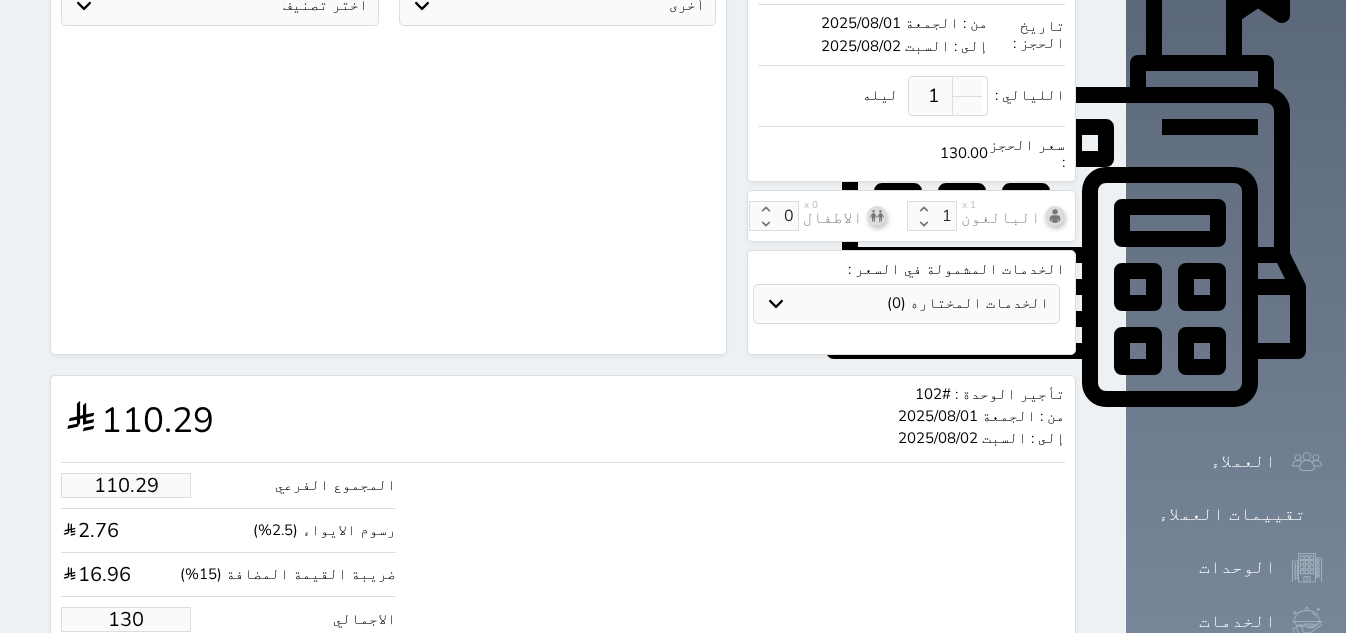 type on "130.00" 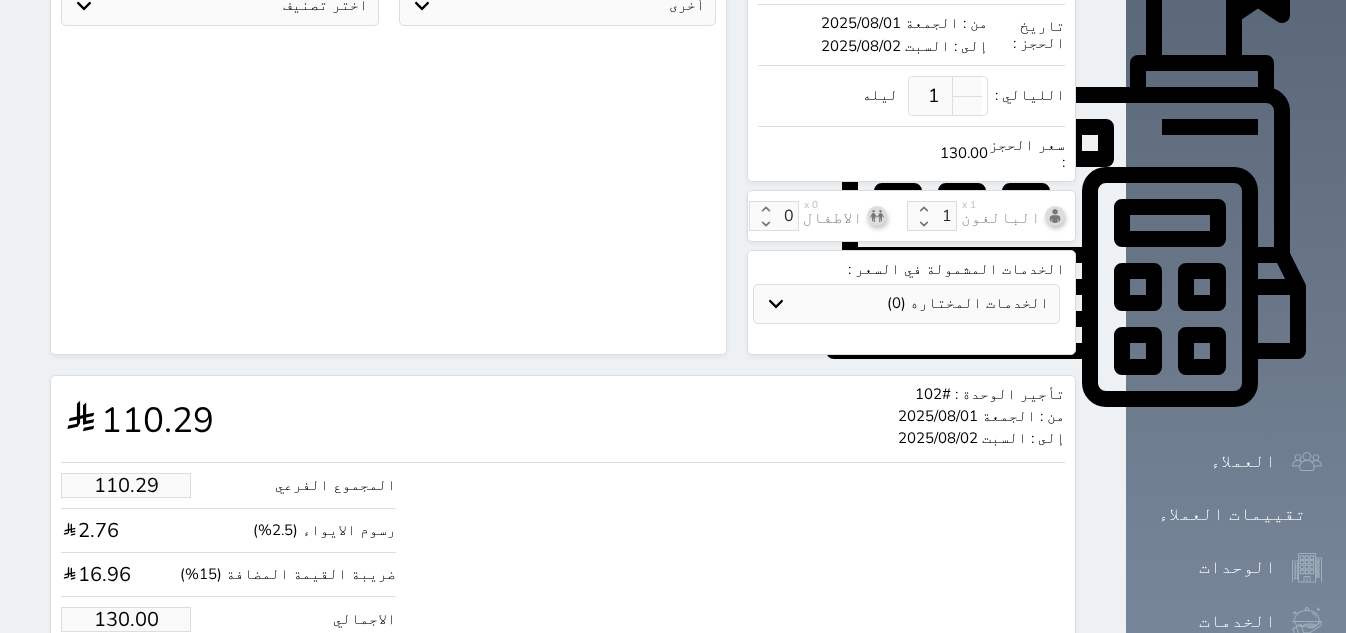click on "حجز" at bounding box center [149, 680] 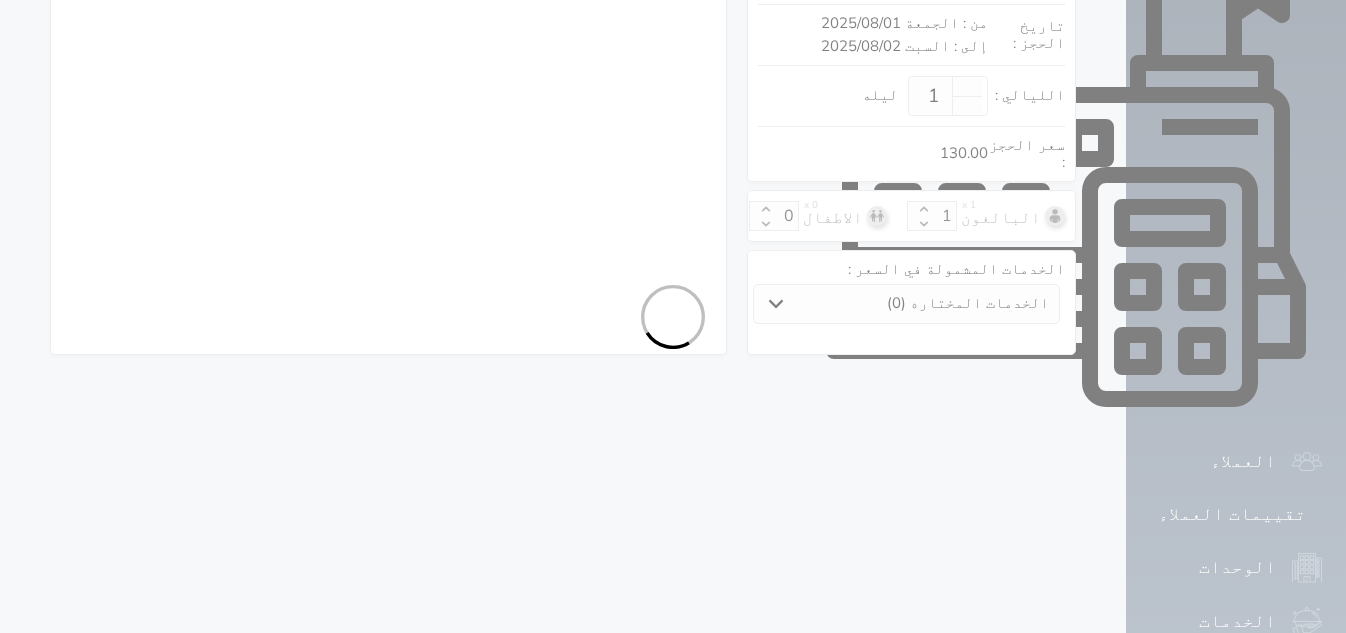 scroll, scrollTop: 432, scrollLeft: 0, axis: vertical 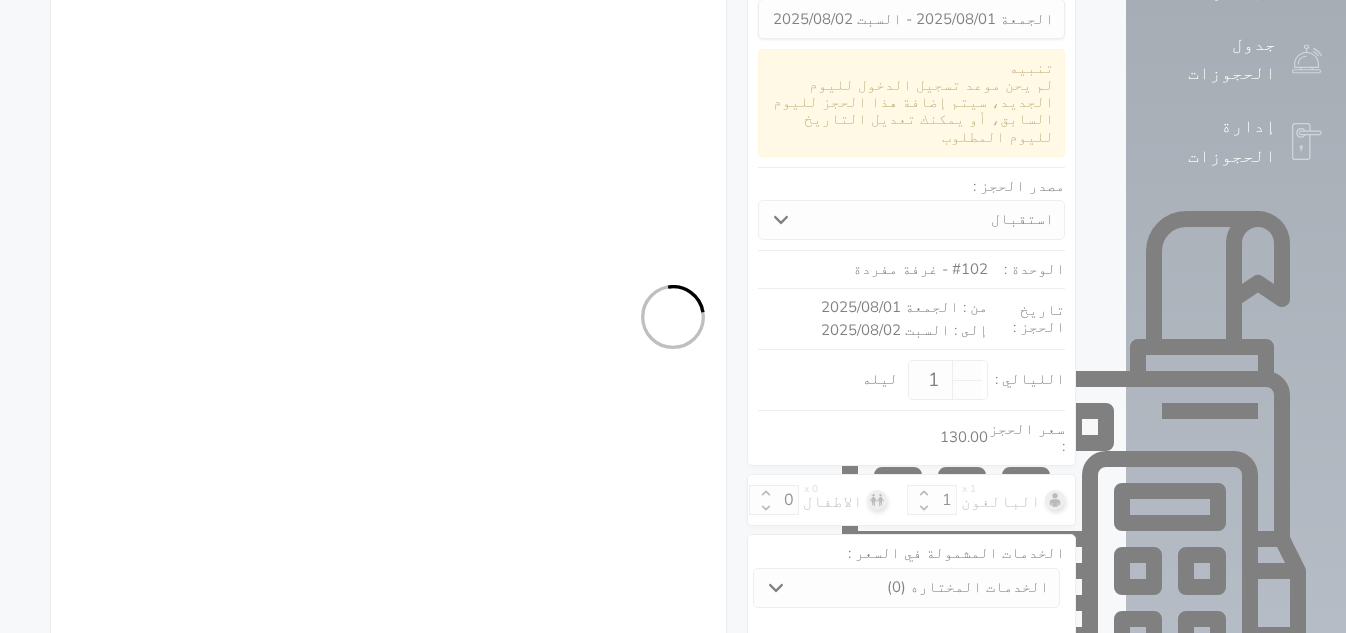 select on "1" 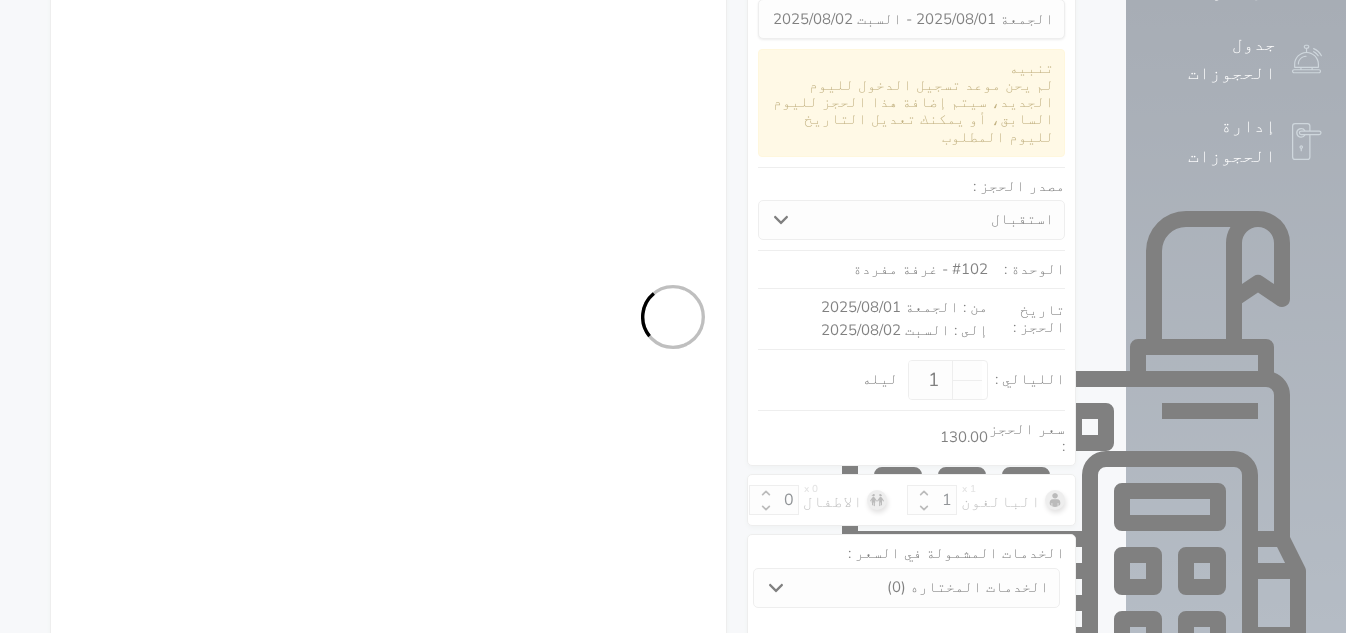 select on "113" 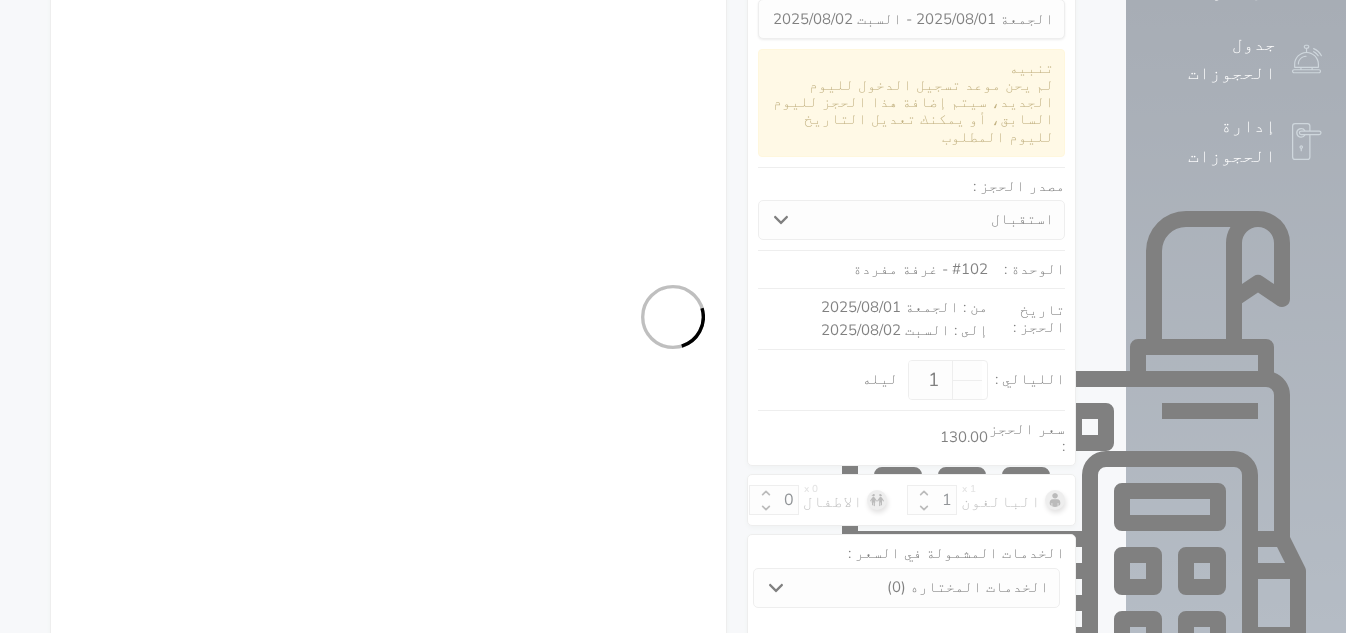 select on "1" 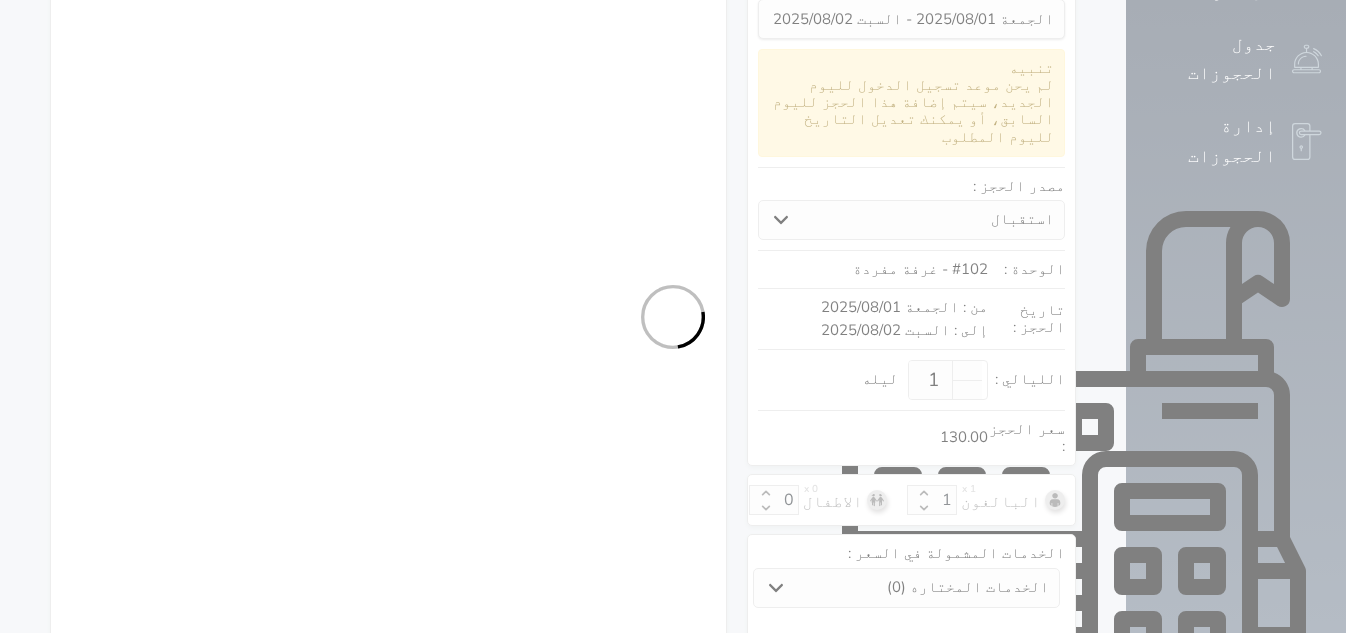 select on "7" 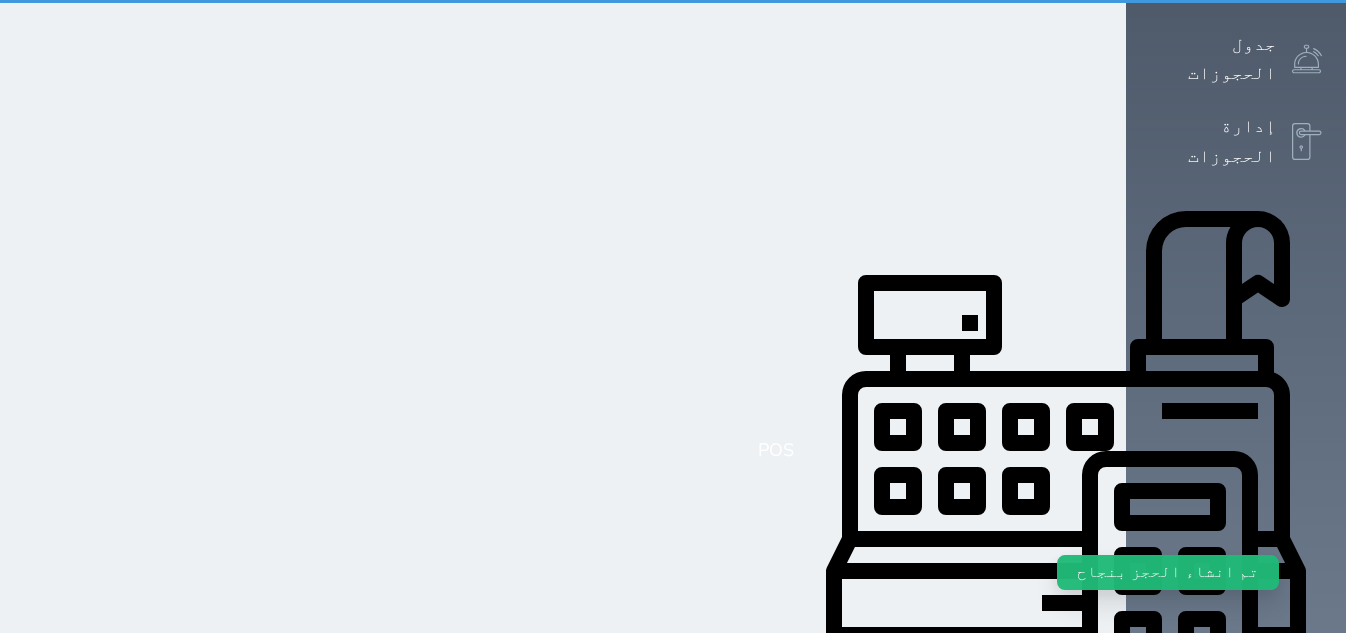 scroll, scrollTop: 0, scrollLeft: 0, axis: both 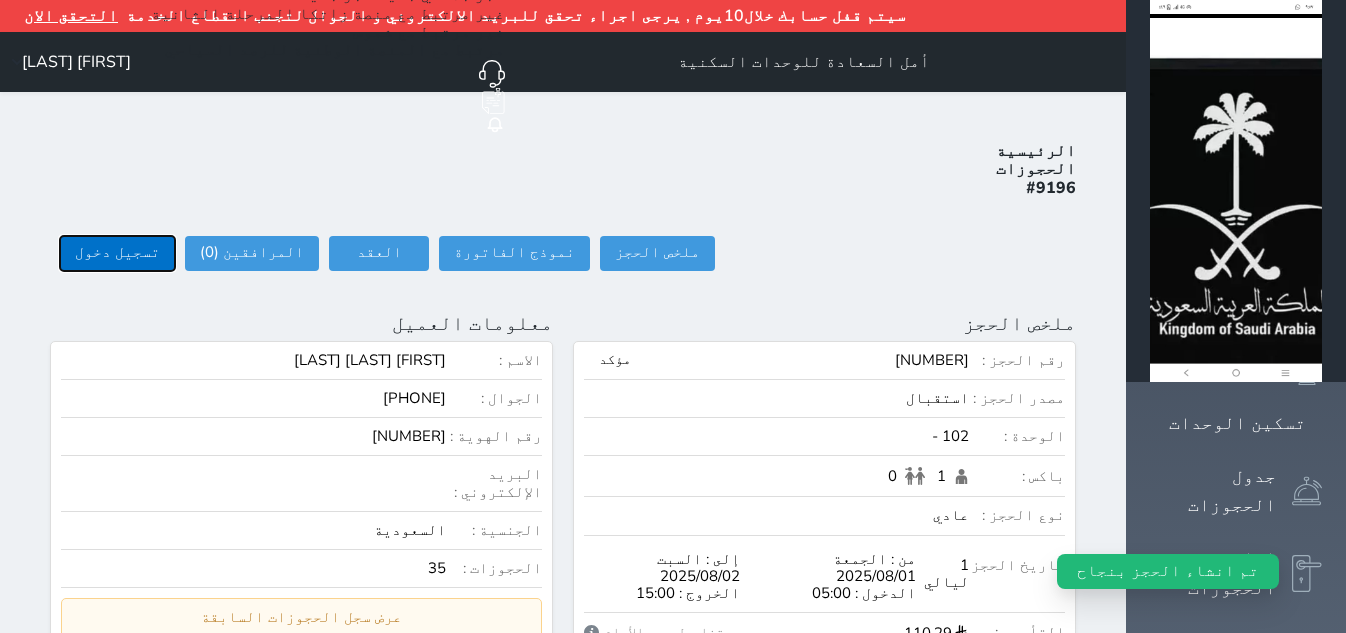click on "تسجيل دخول" at bounding box center (117, 253) 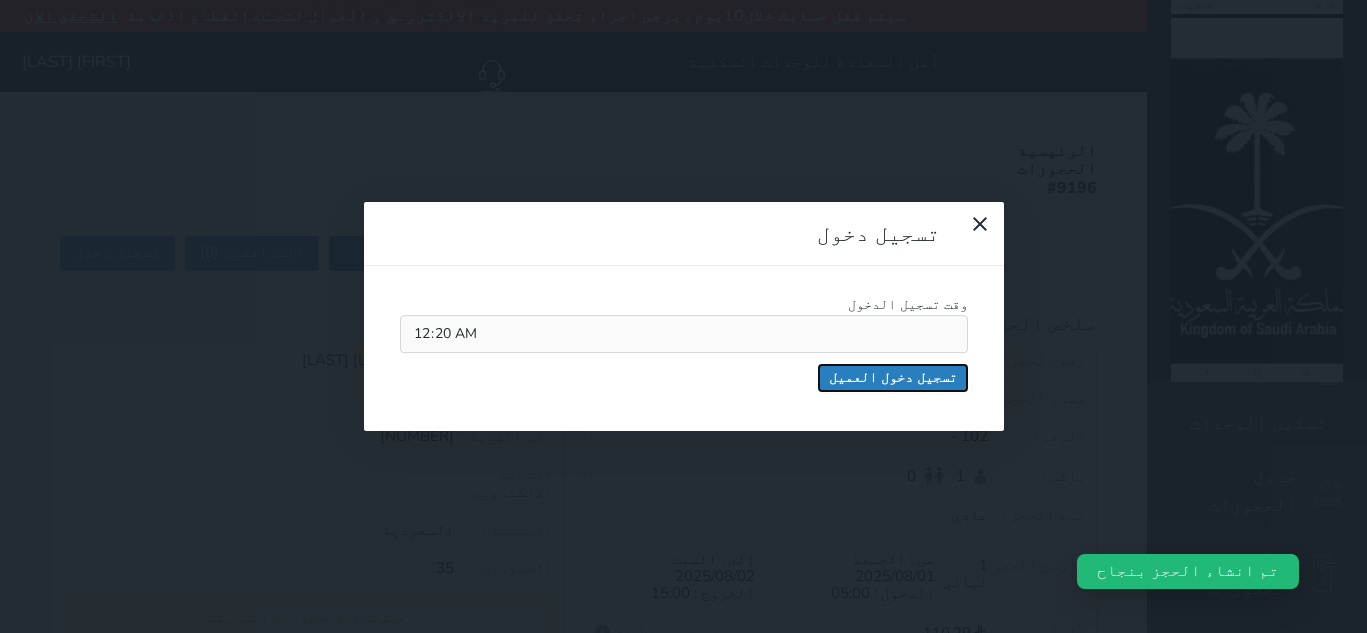 click on "تسجيل دخول العميل" at bounding box center (893, 378) 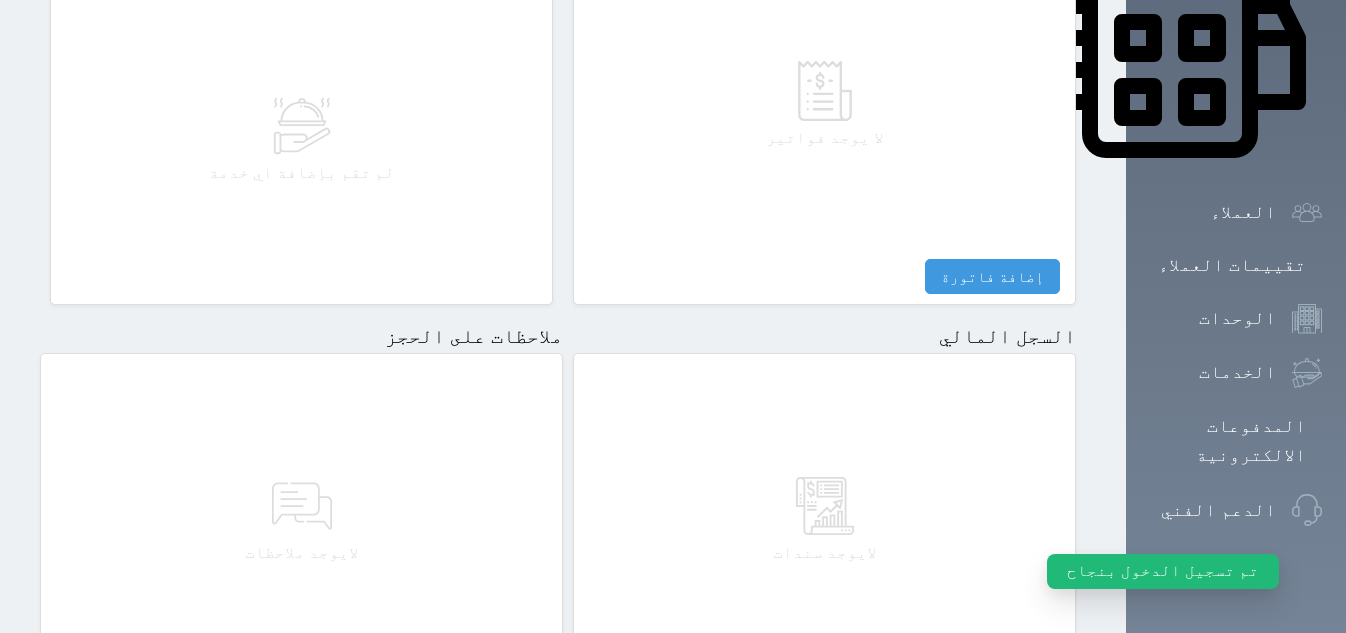 scroll, scrollTop: 1124, scrollLeft: 0, axis: vertical 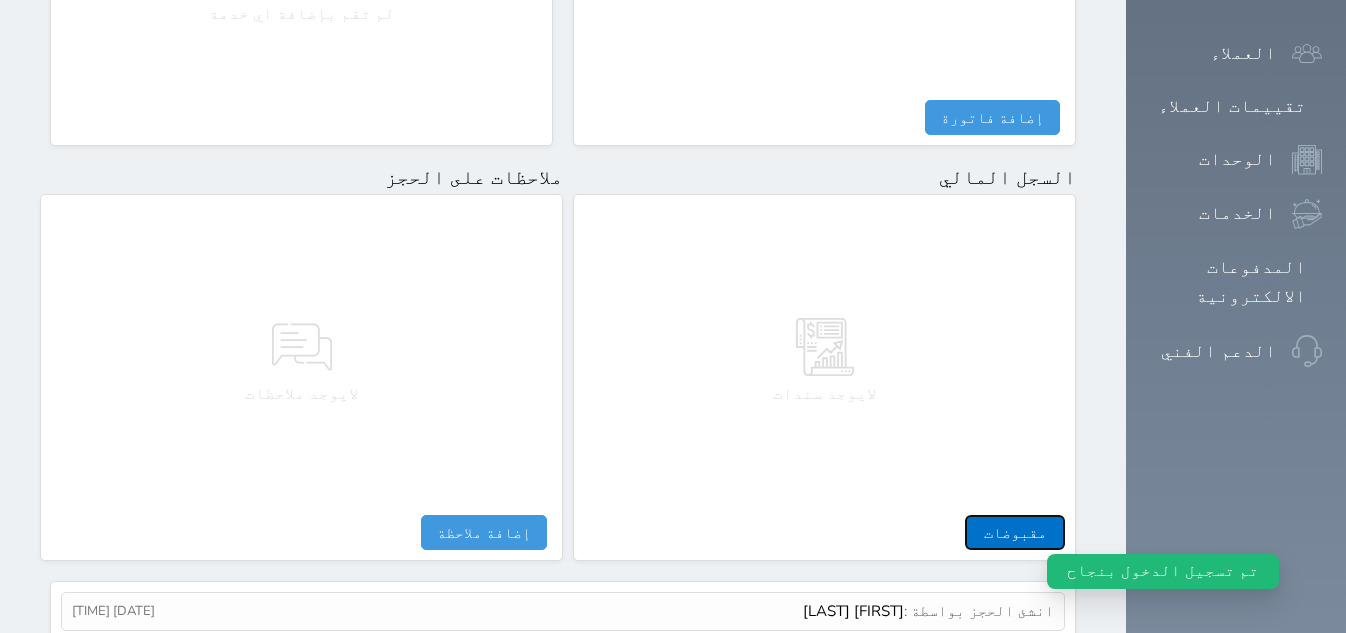 click on "مقبوضات" at bounding box center (1015, 532) 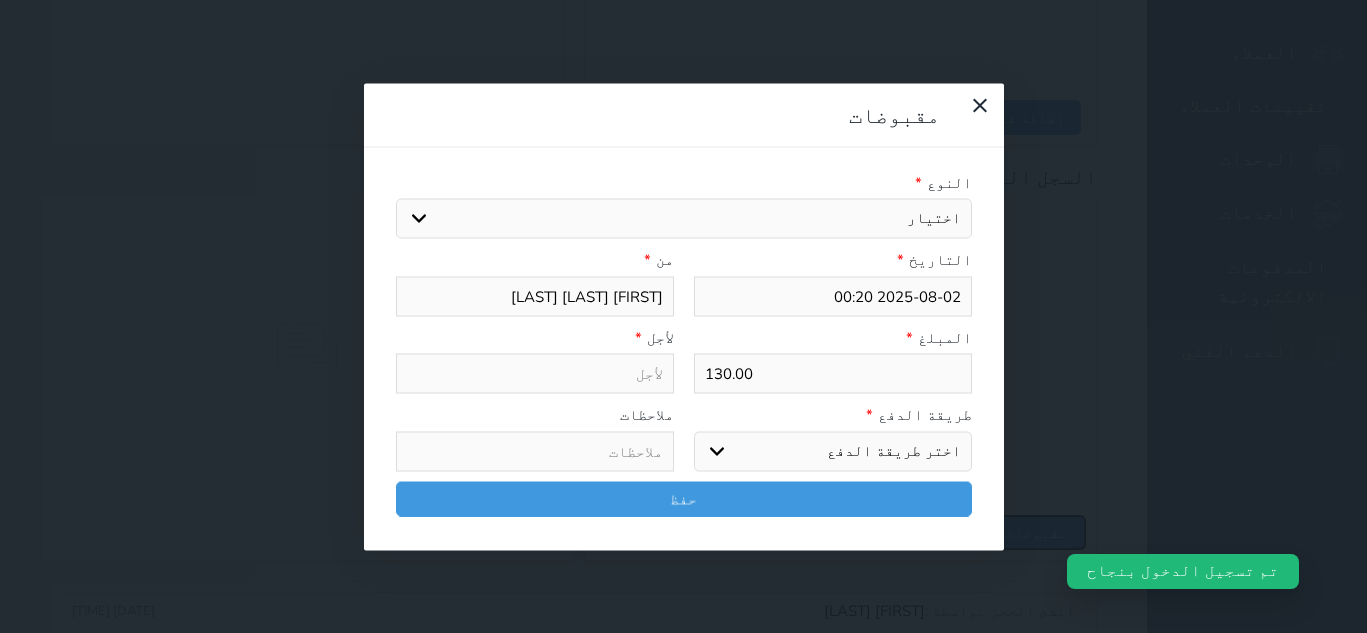 select 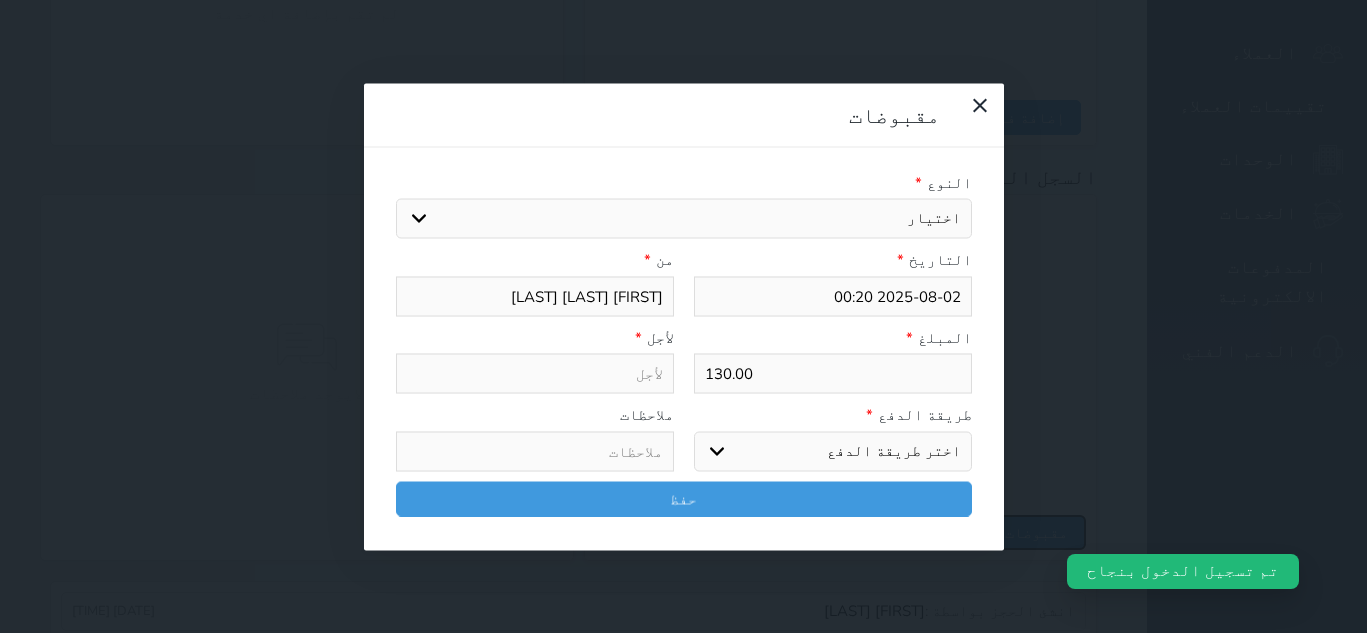 select 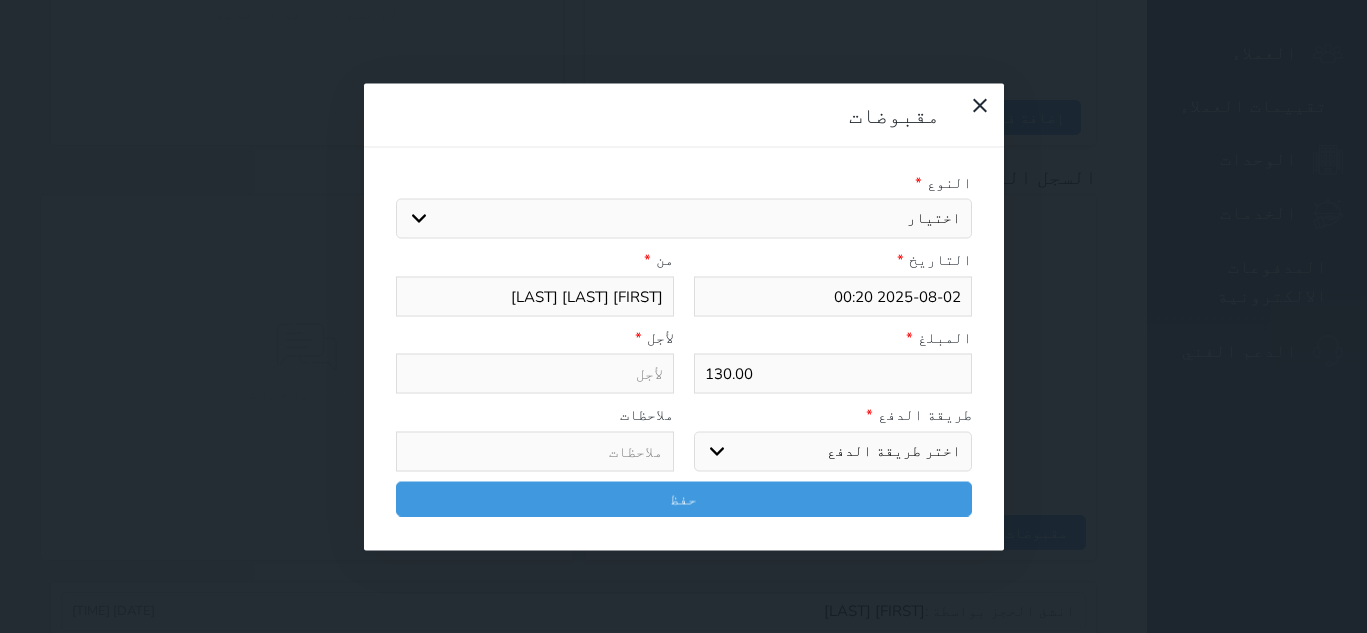 click on "اختيار   مقبوضات عامة قيمة إيجار فواتير تامين عربون لا ينطبق آخر مغسلة واي فاي - الإنترنت مواقف السيارات طعام الأغذية والمشروبات مشروبات المشروبات الباردة المشروبات الساخنة الإفطار غداء عشاء مخبز و كعك حمام سباحة الصالة الرياضية سبا و خدمات الجمال اختيار وإسقاط (خدمات النقل) ميني بار كابل - تلفزيون سرير إضافي تصفيف الشعر رسوم حكومية خدمات الجولات السياحية المنظمة خدمات الدليل السياحي" at bounding box center (684, 219) 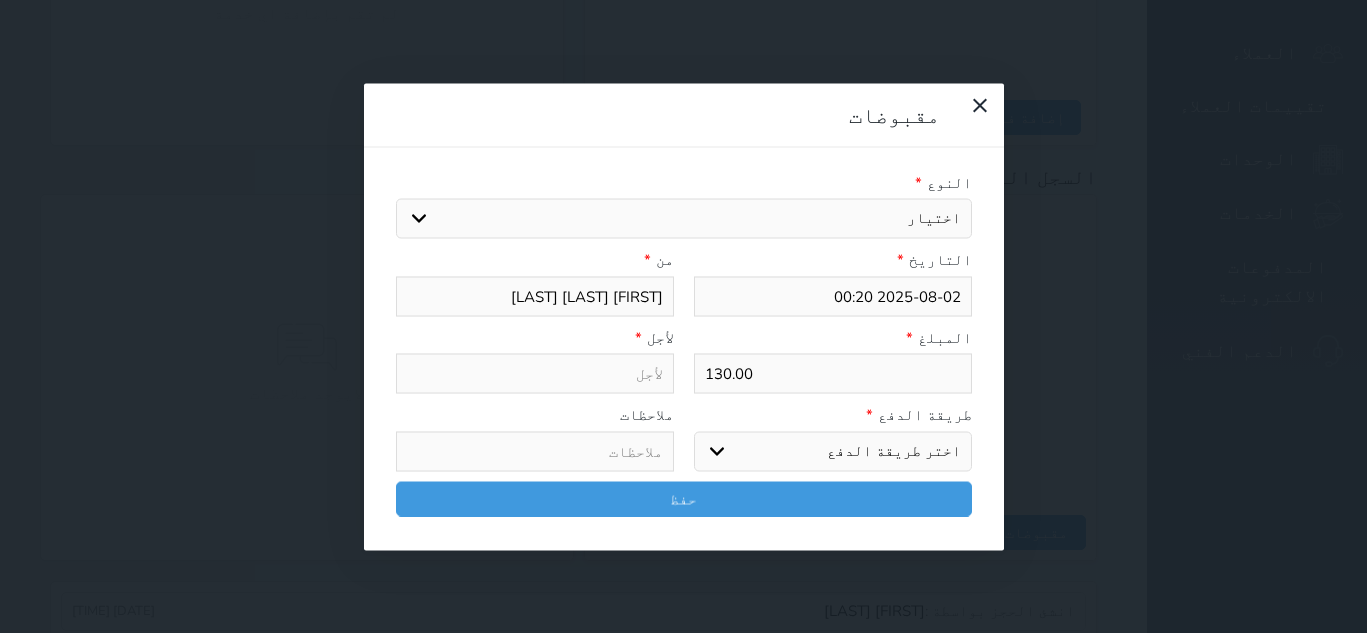 type on "قيمة إيجار - الوحدة - 102" 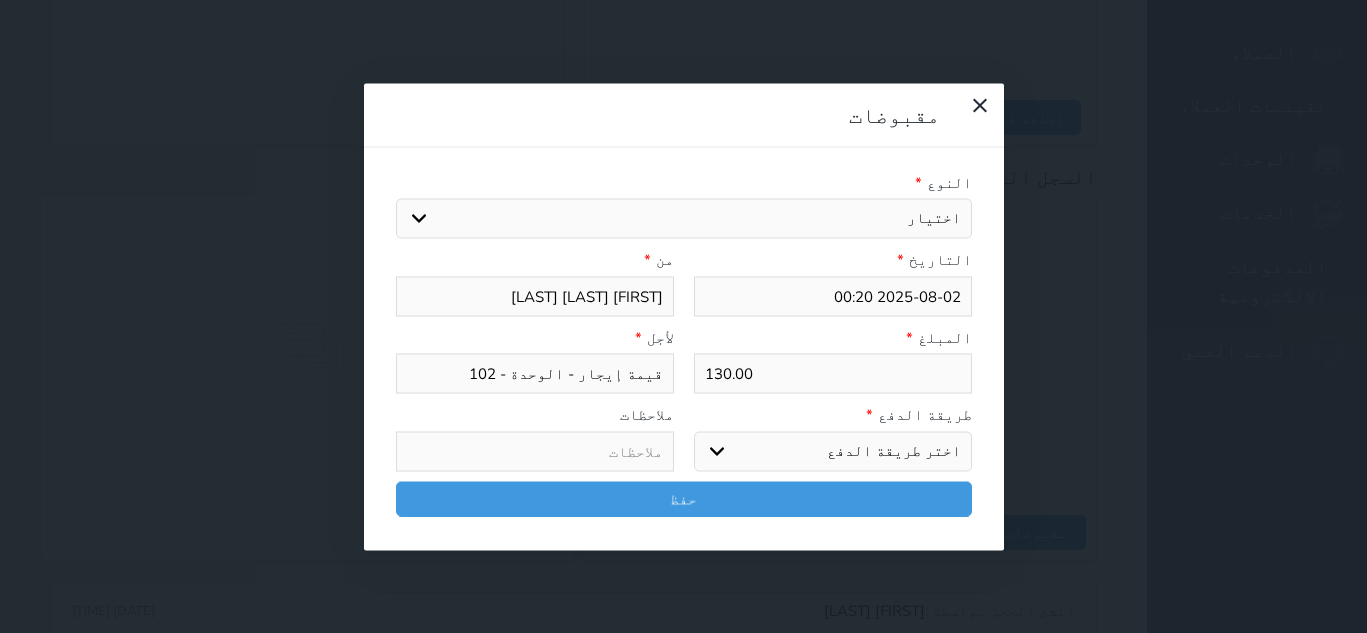 click on "اختر طريقة الدفع   دفع نقدى   تحويل بنكى   مدى   بطاقة ائتمان   آجل" at bounding box center [833, 451] 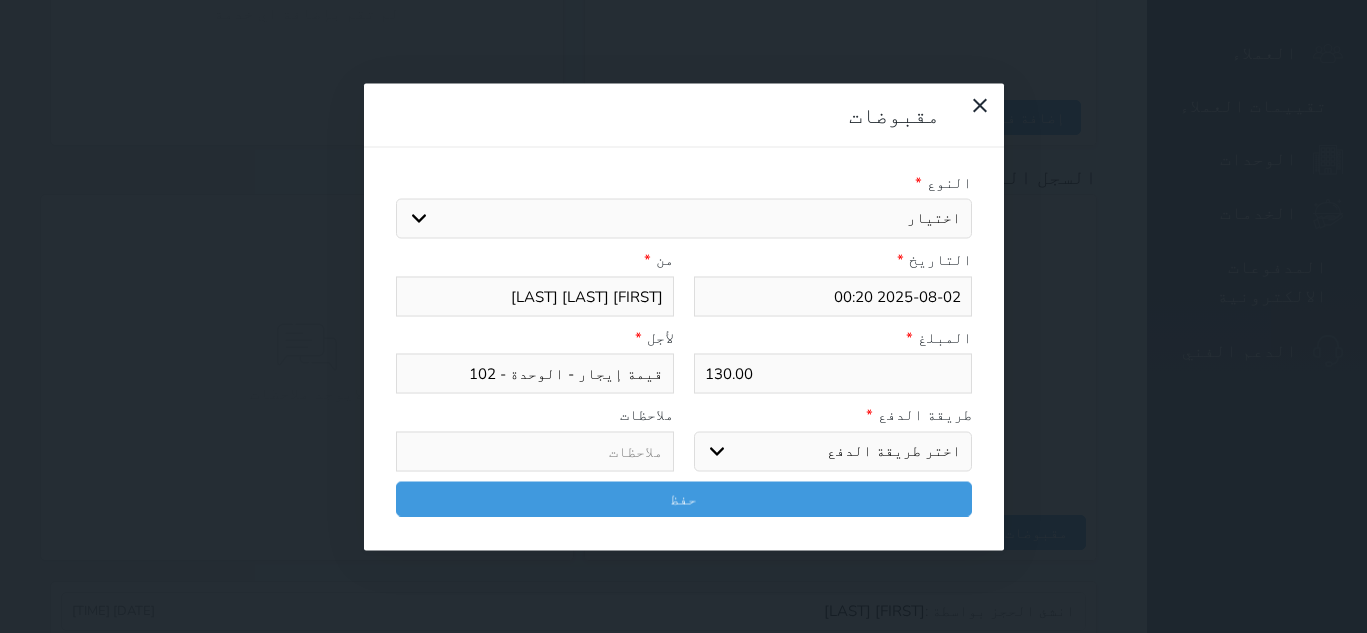 select on "cash" 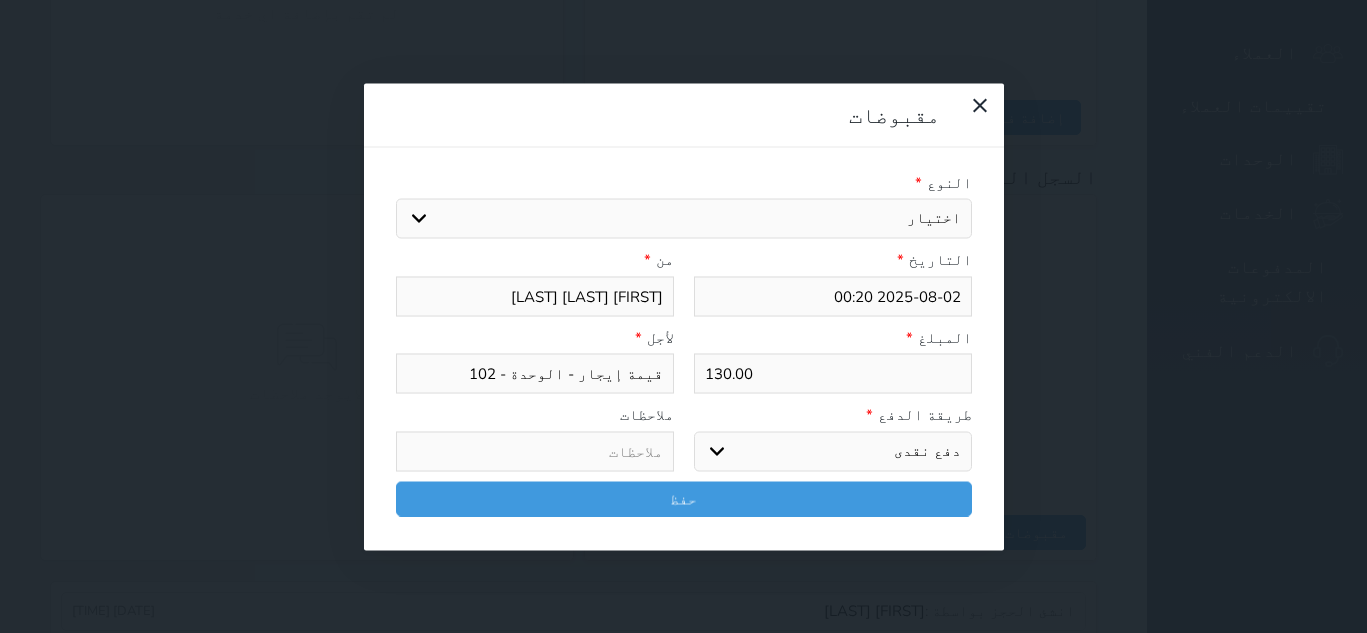 click on "اختر طريقة الدفع   دفع نقدى   تحويل بنكى   مدى   بطاقة ائتمان   آجل" at bounding box center (833, 451) 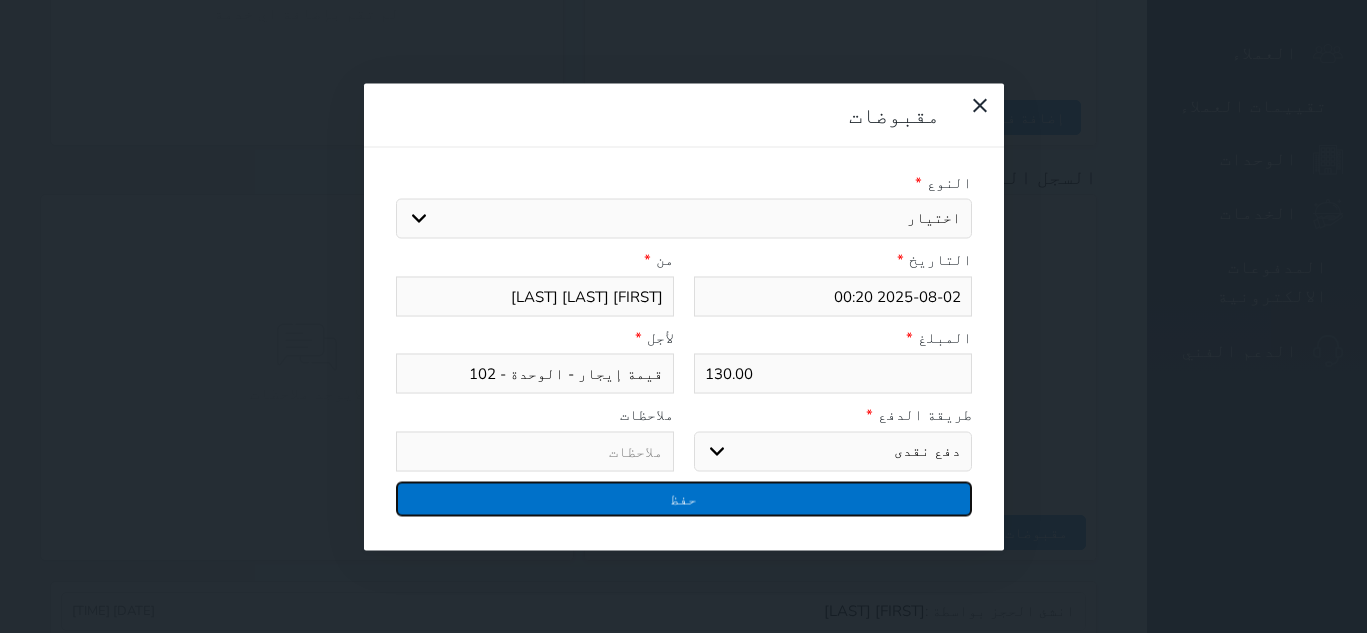 click on "حفظ" at bounding box center [684, 498] 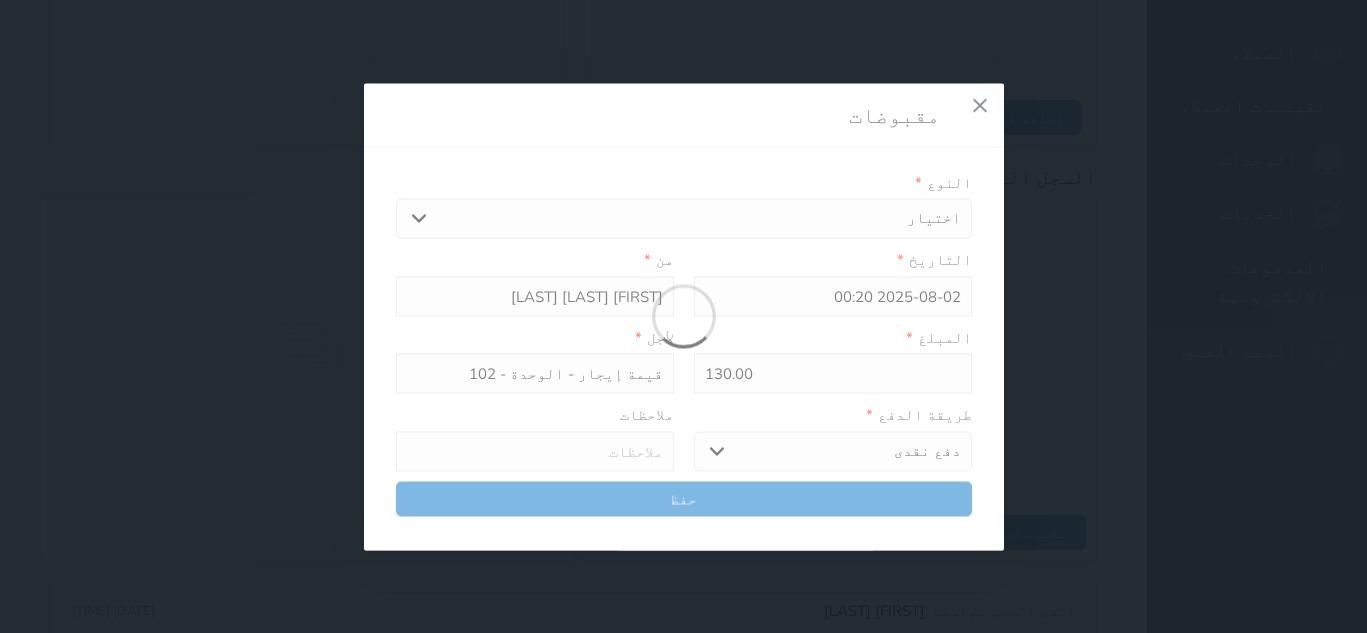select 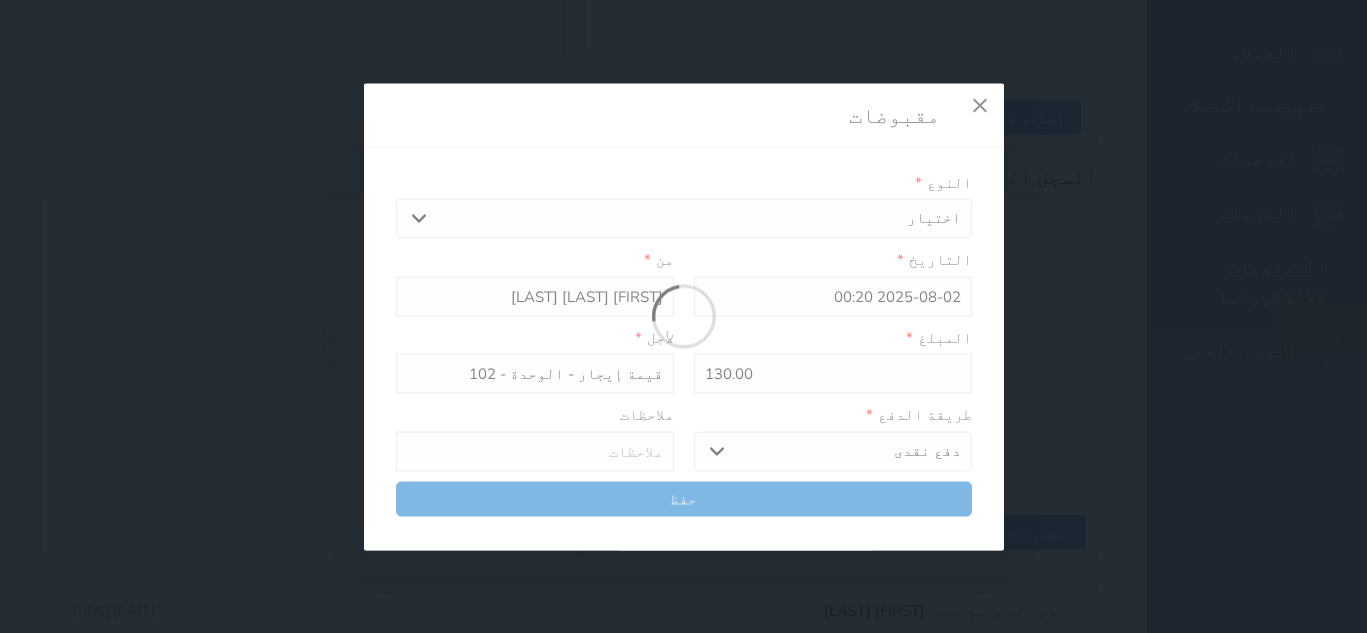 type 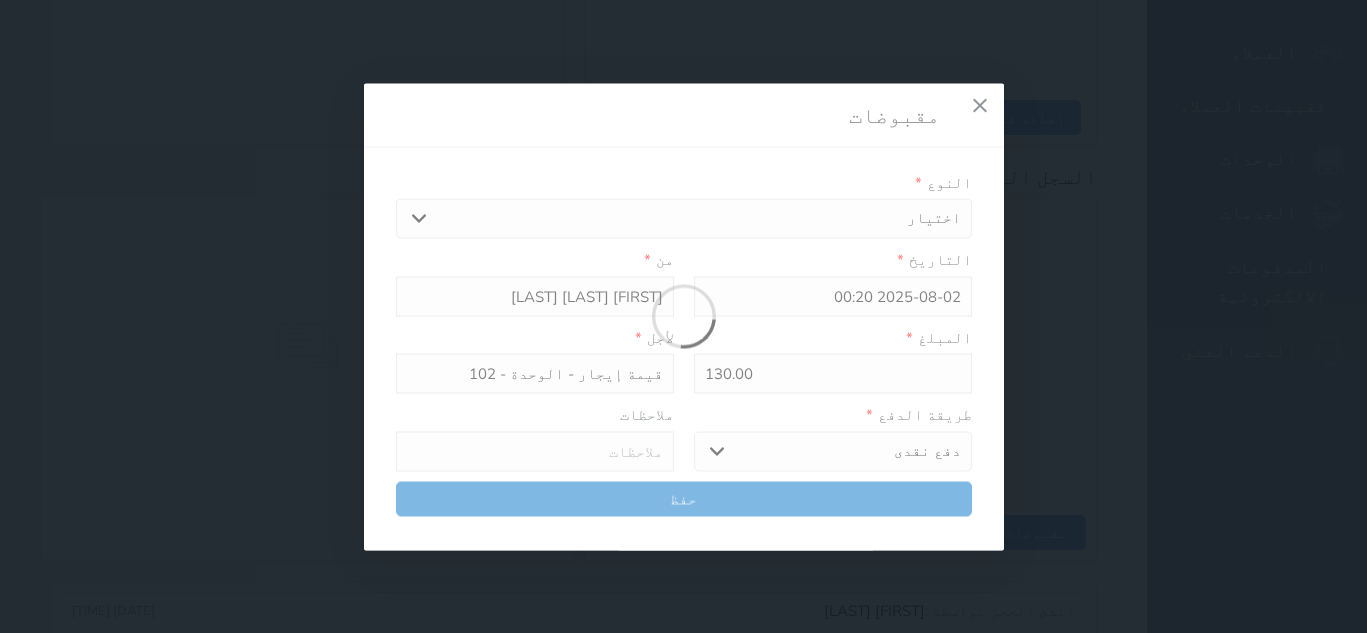 type on "0" 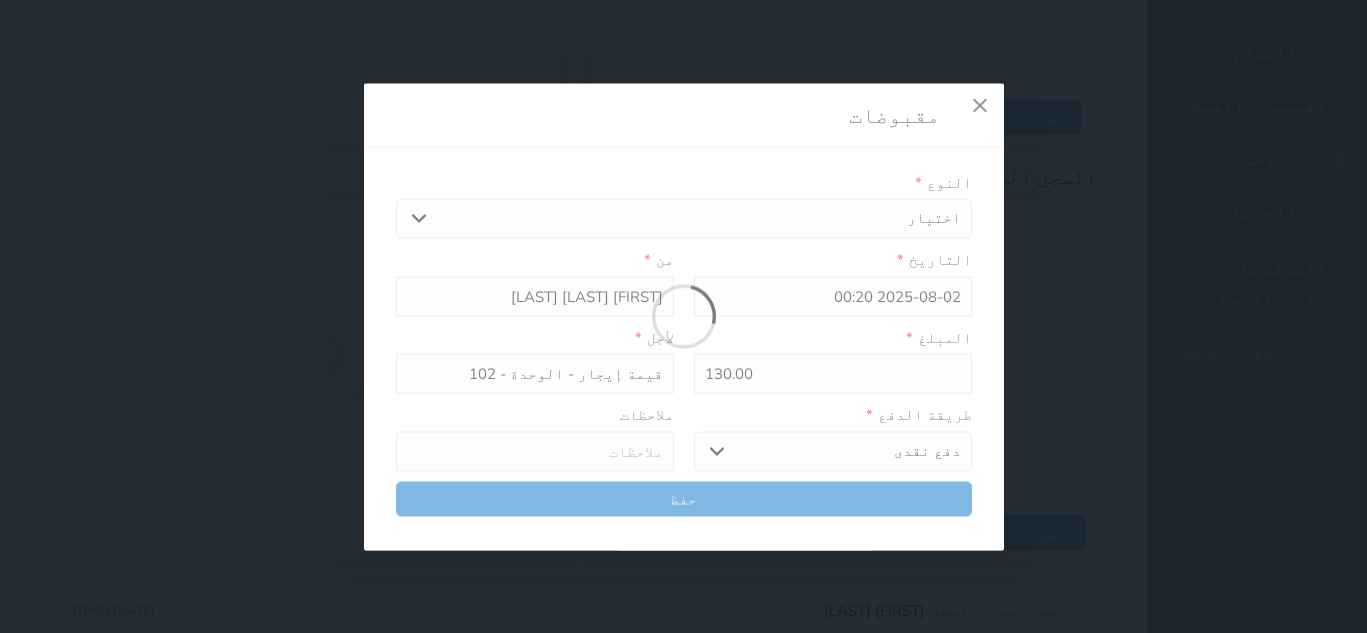 select 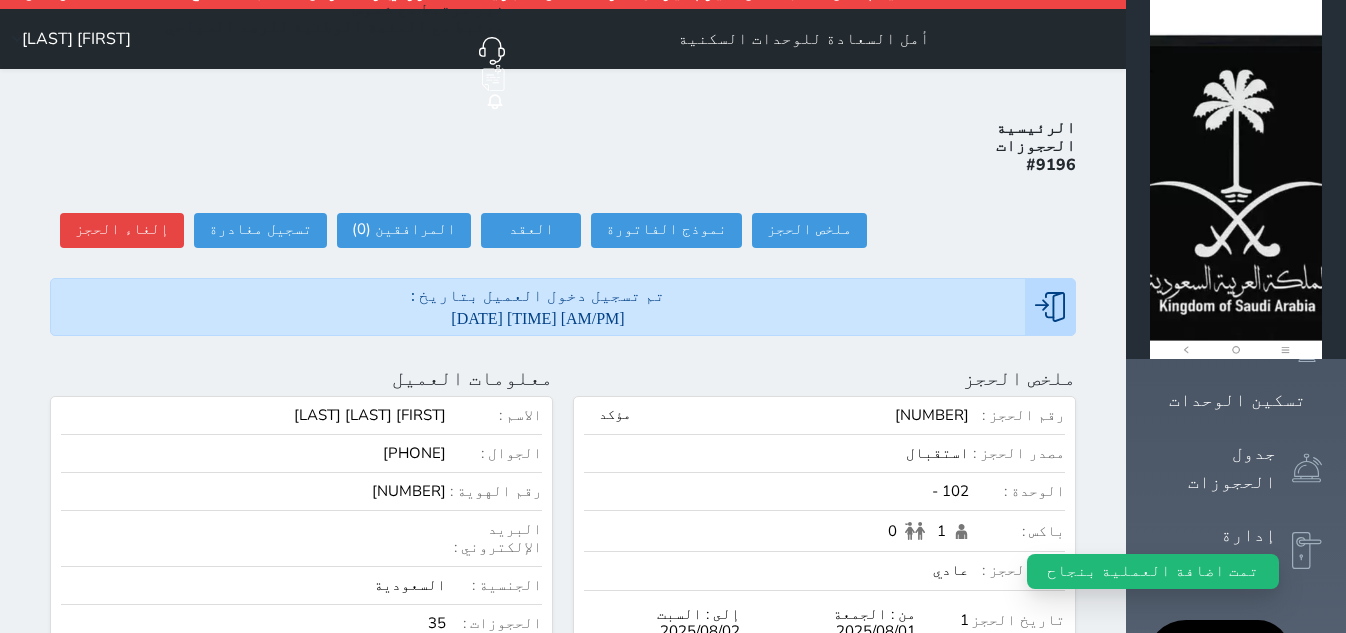 scroll, scrollTop: 0, scrollLeft: 0, axis: both 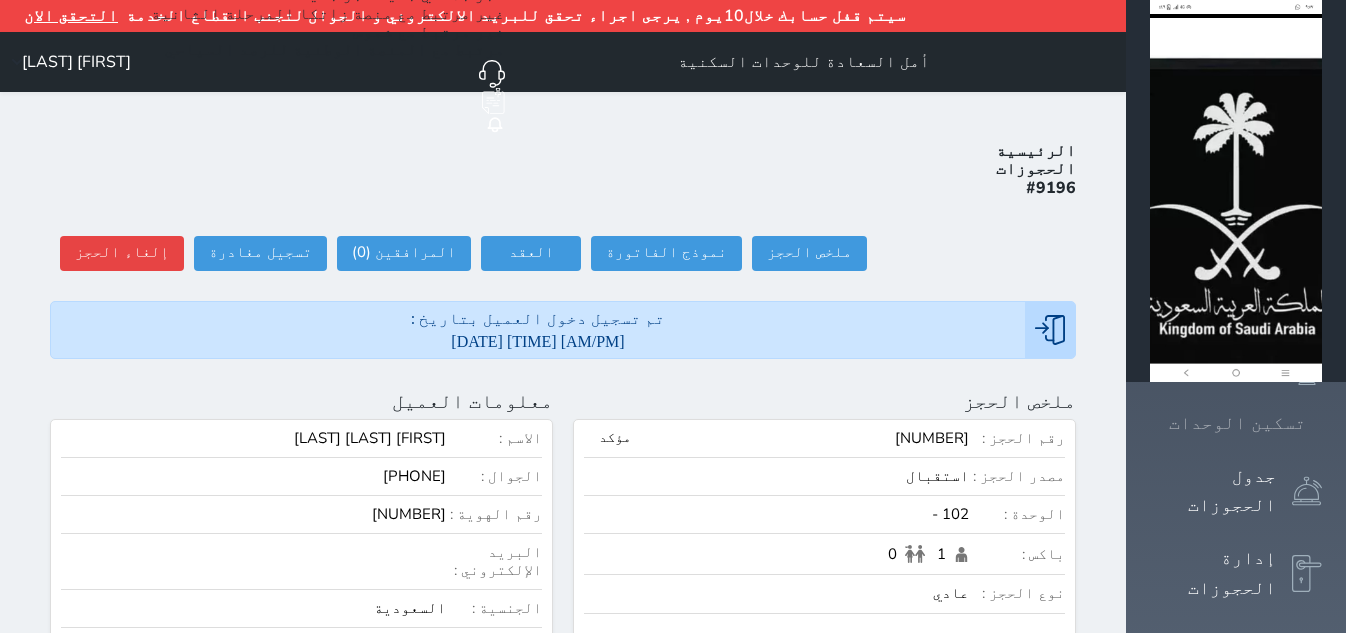 click at bounding box center [1322, 423] 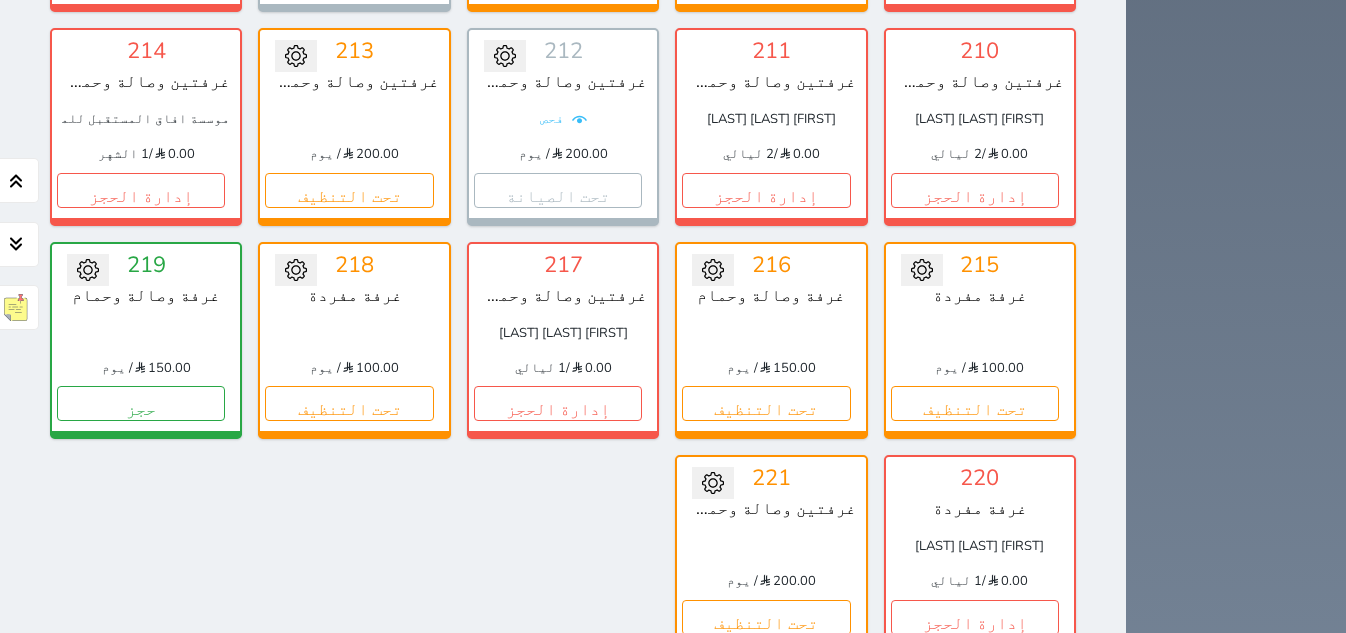 scroll, scrollTop: 1599, scrollLeft: 0, axis: vertical 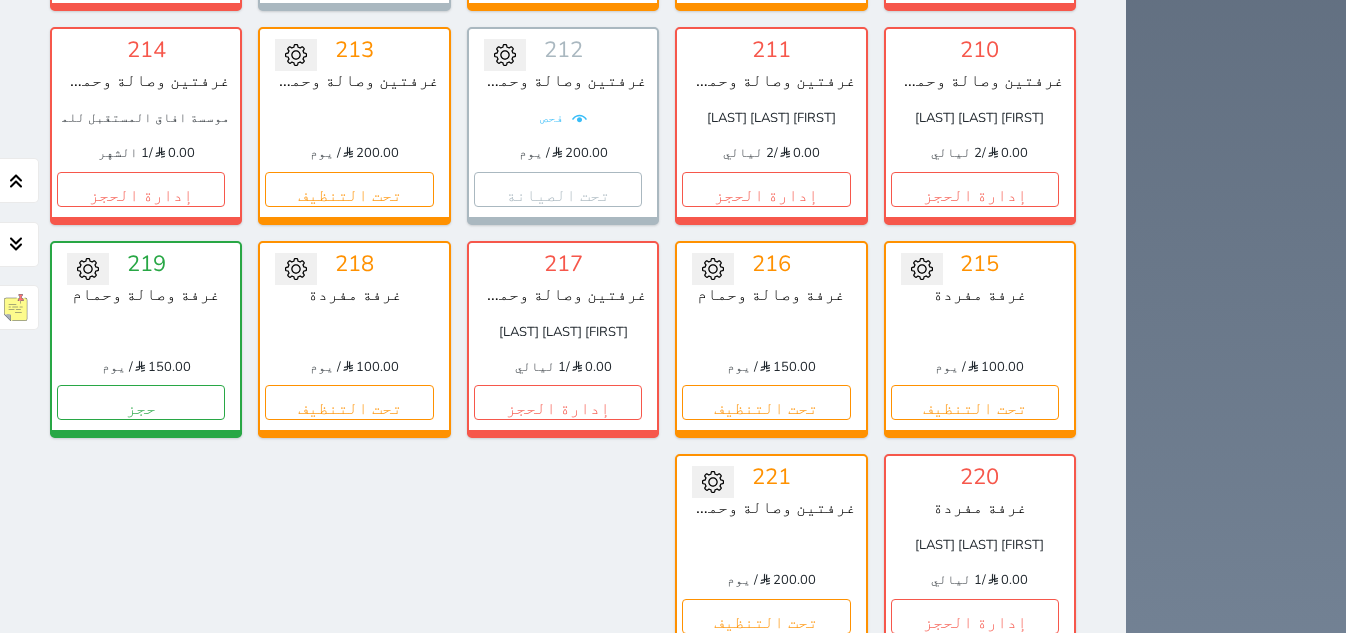 click on "عرض الوافدين" at bounding box center (825, 993) 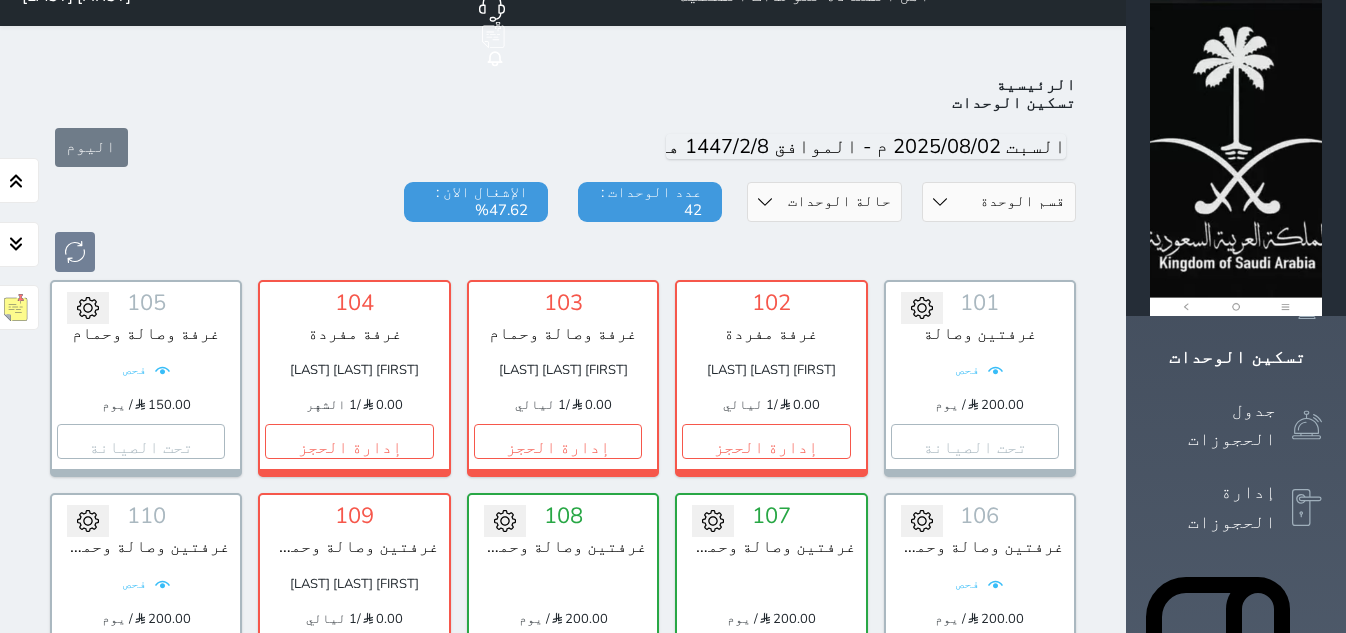 scroll, scrollTop: 0, scrollLeft: 0, axis: both 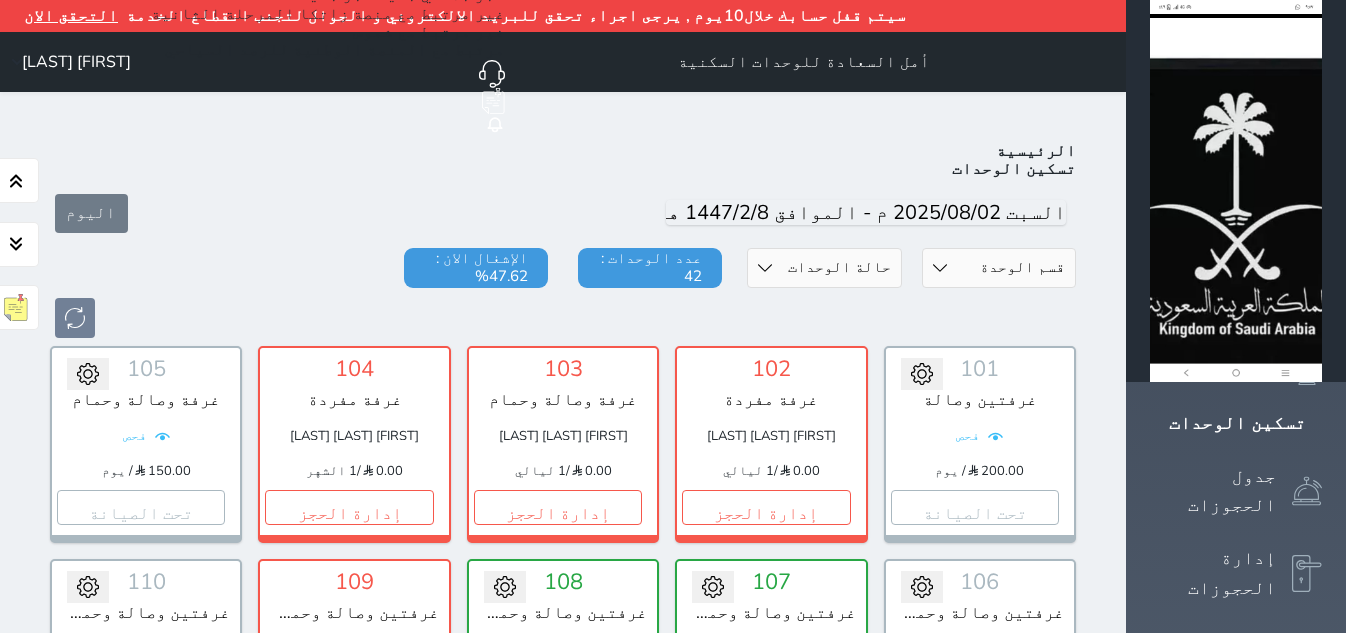 click on "تحويل لمتاح
[NUMBER]   غرفتين وصالة         فحص
[PRICE]
/ يوم            تحت الصيانة" at bounding box center [980, 444] 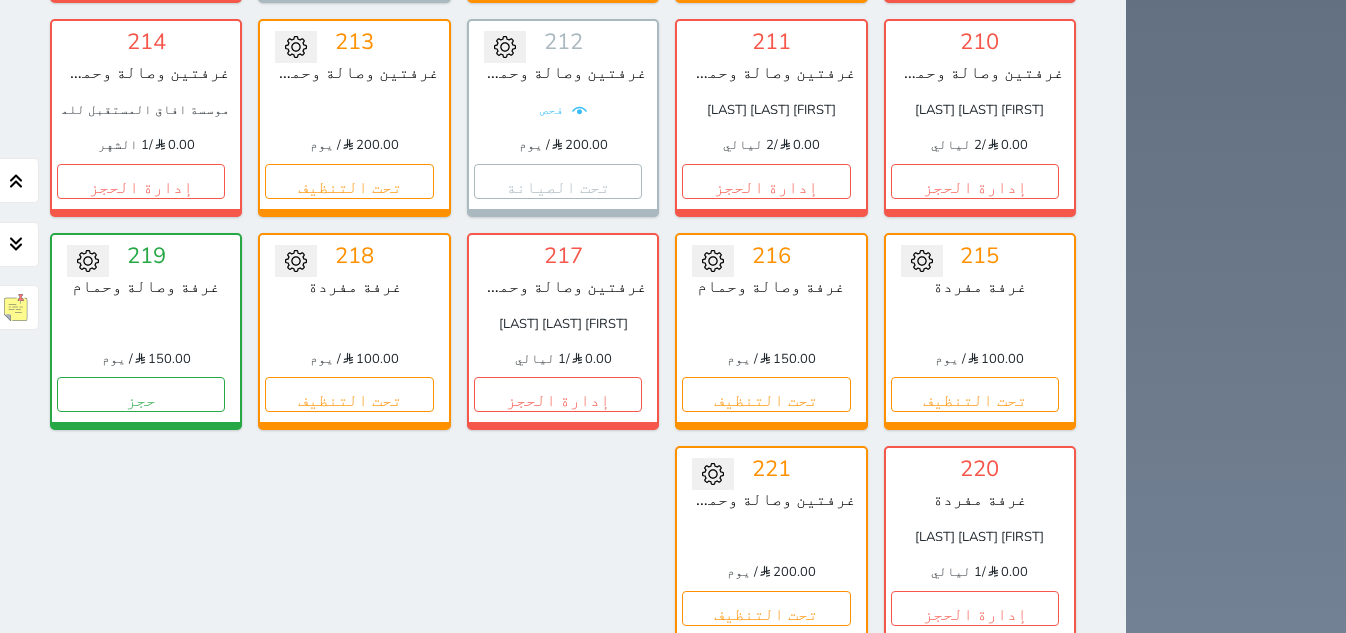 scroll, scrollTop: 1482, scrollLeft: 0, axis: vertical 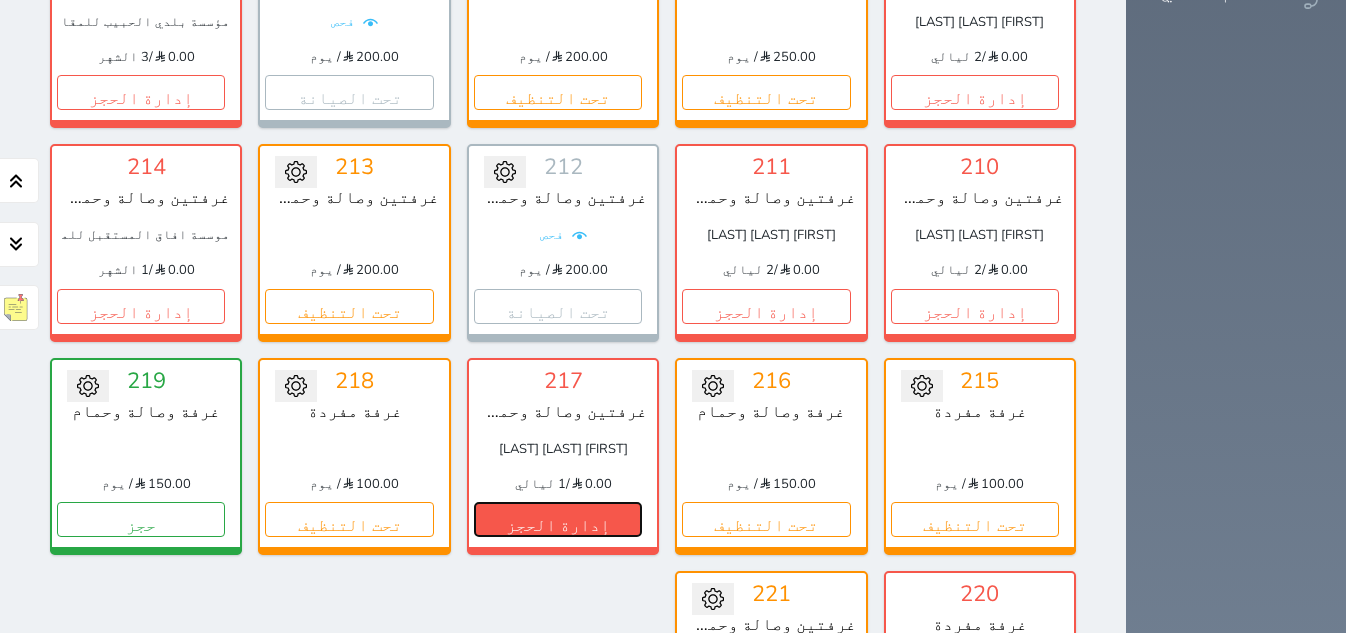 click on "إدارة الحجز" at bounding box center (558, 519) 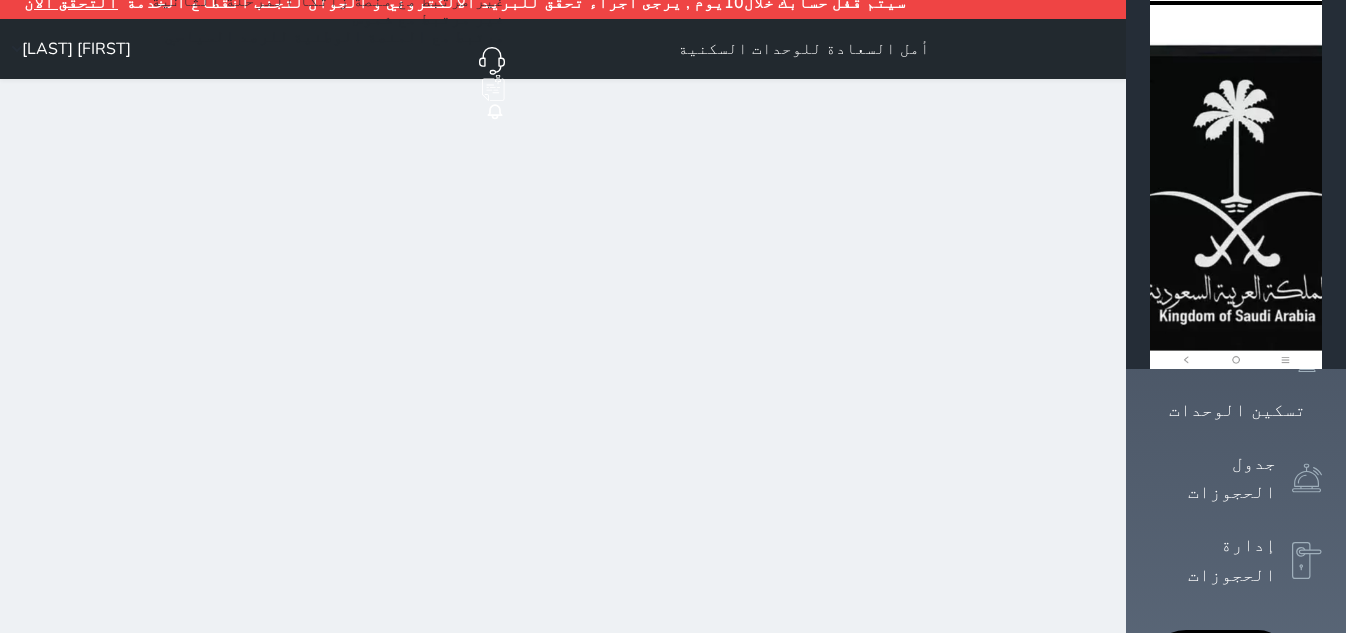 scroll, scrollTop: 0, scrollLeft: 0, axis: both 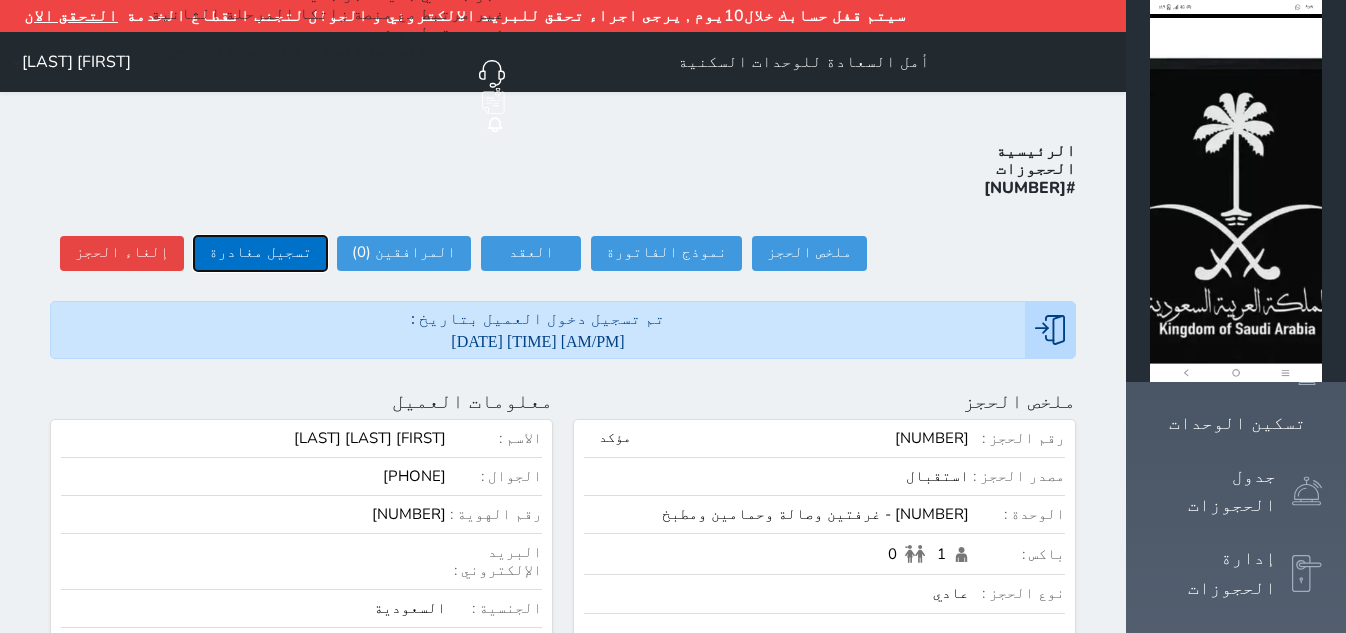 click on "تسجيل مغادرة" at bounding box center [260, 253] 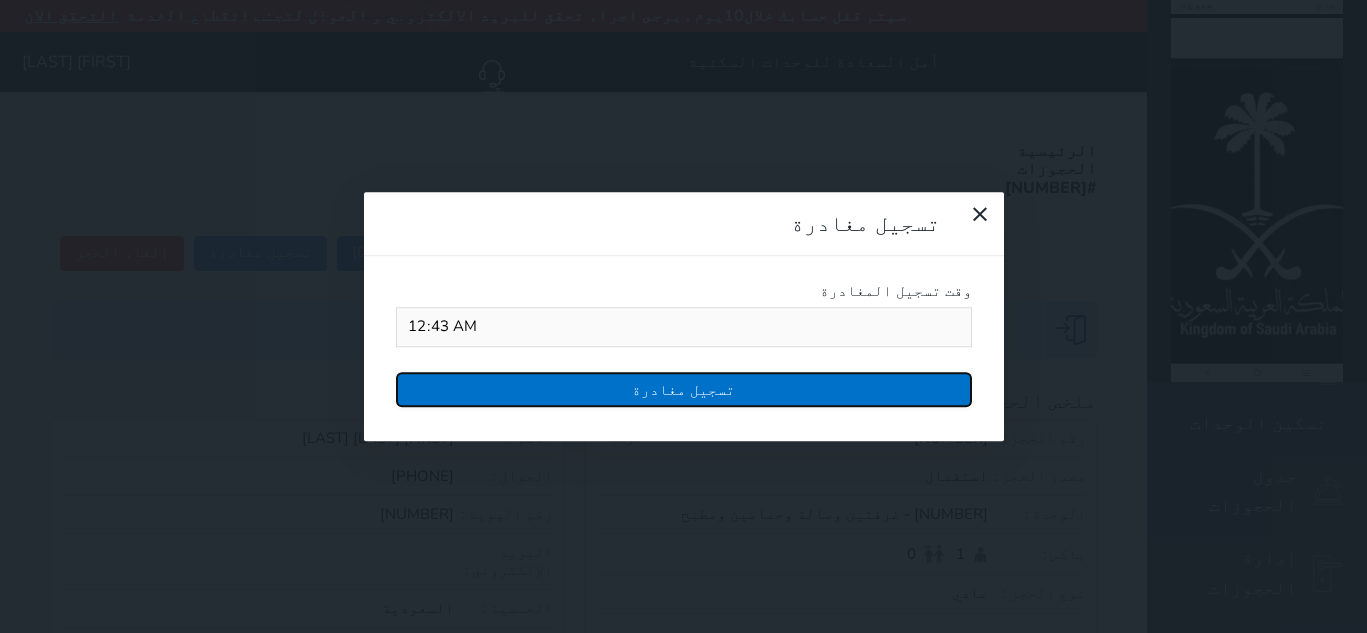 click on "تسجيل مغادرة" at bounding box center [684, 389] 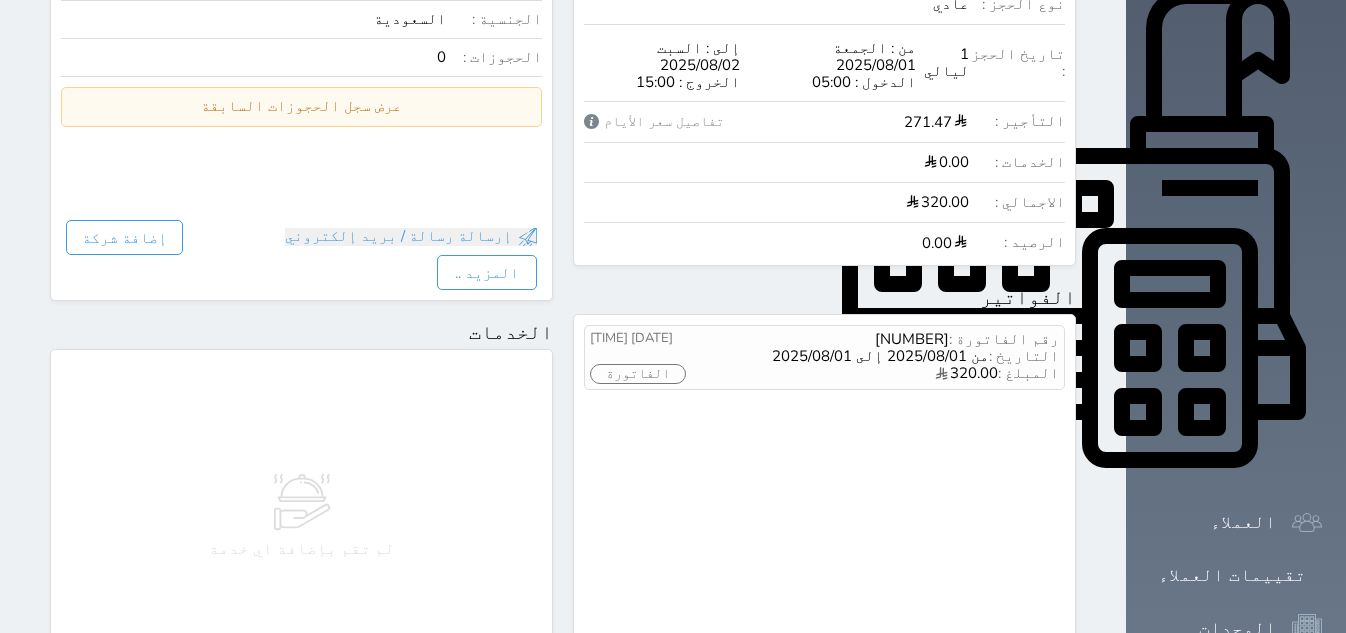 scroll, scrollTop: 0, scrollLeft: 0, axis: both 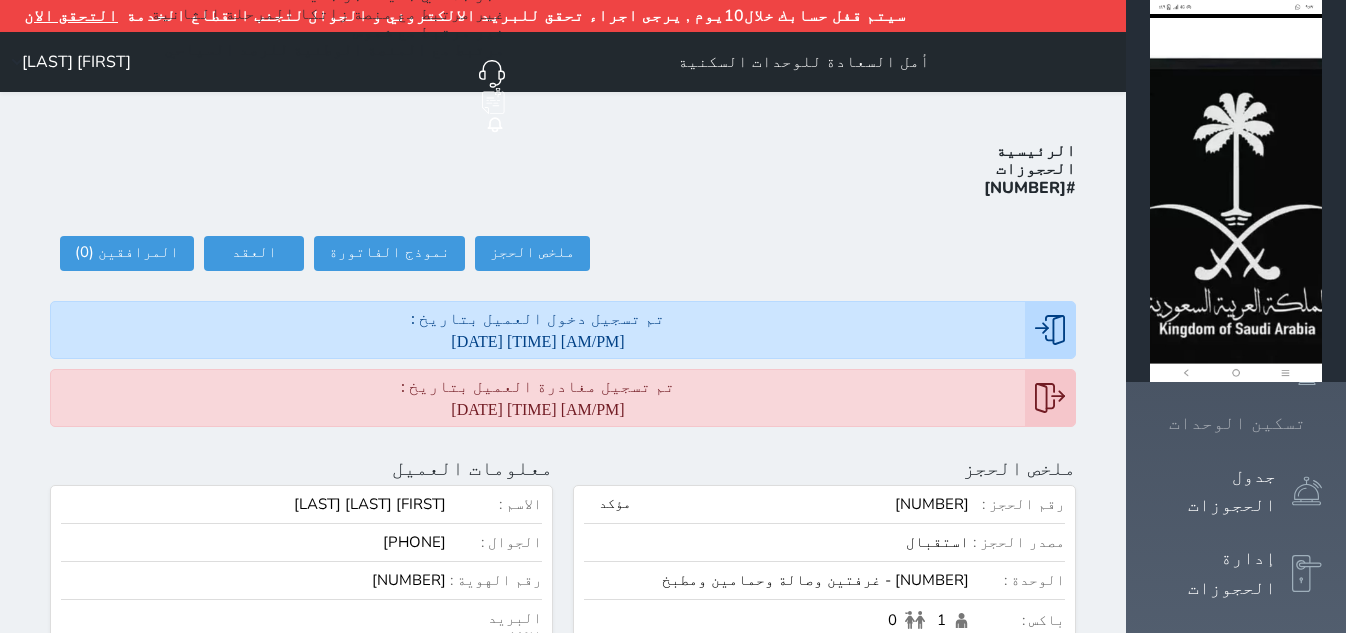 click on "تسكين الوحدات" at bounding box center (1237, 423) 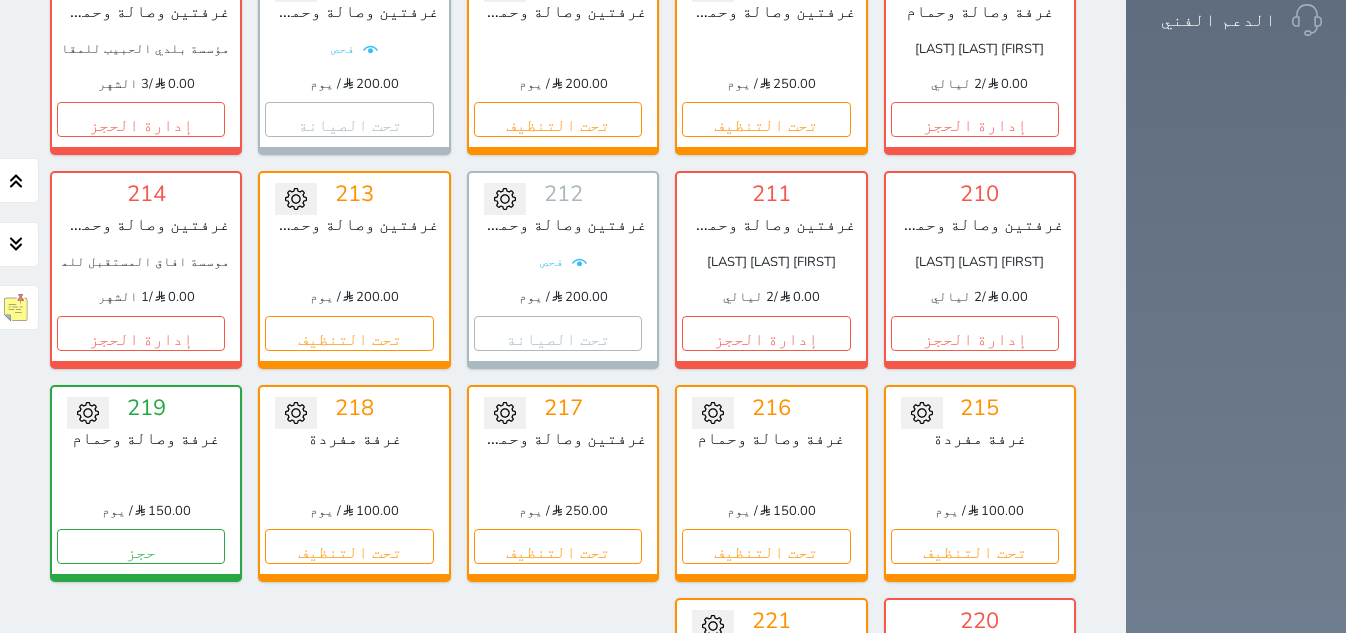 scroll, scrollTop: 1599, scrollLeft: 0, axis: vertical 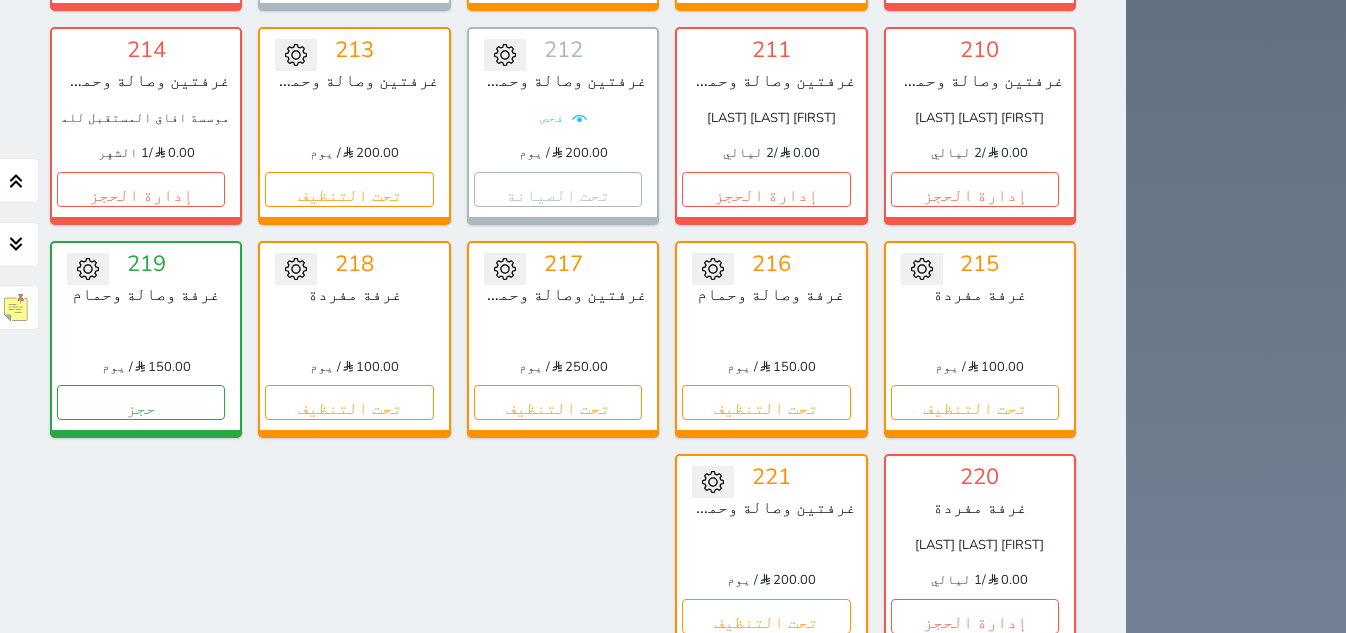 click on "عرض المغادرين" at bounding box center [302, 993] 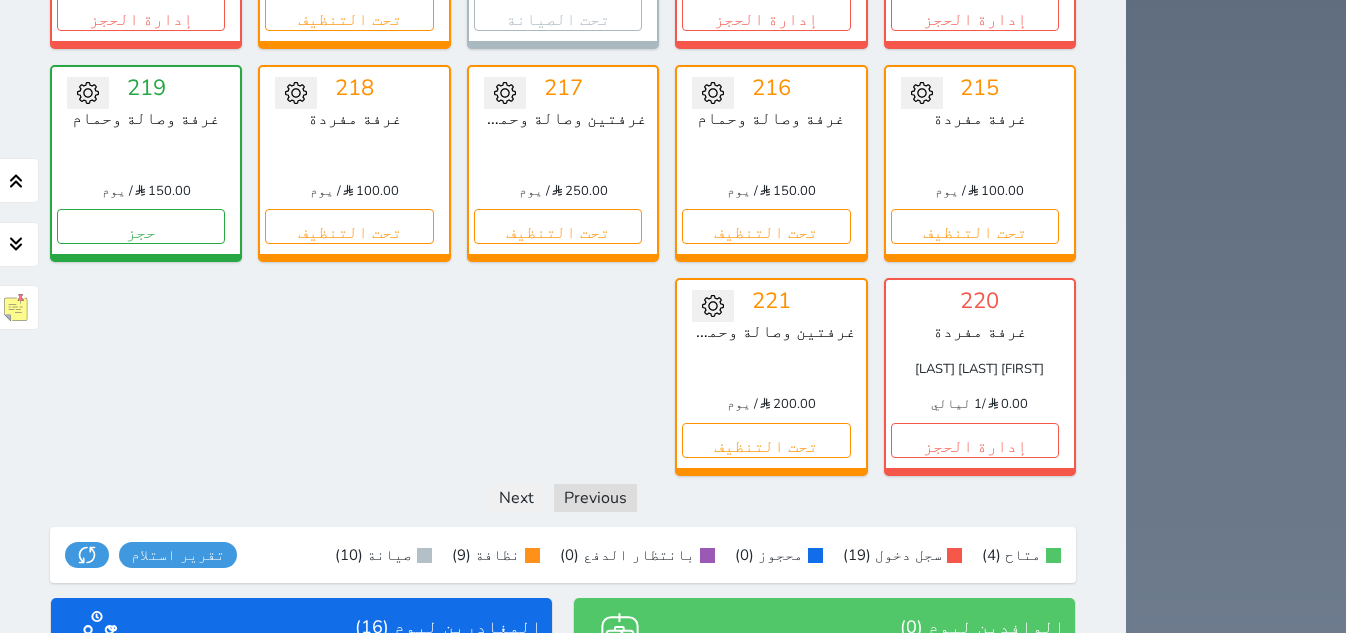 scroll, scrollTop: 1751, scrollLeft: 0, axis: vertical 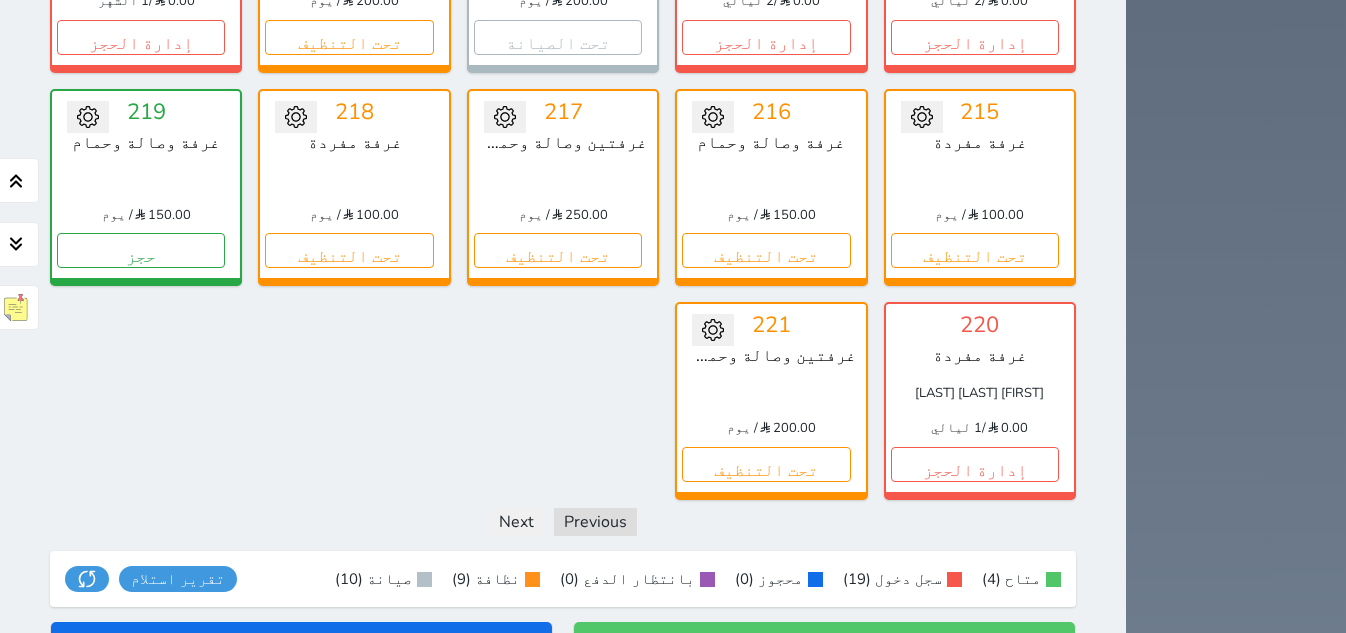 click on "لايوجد عملاء وافدين   عرض الوافدين" at bounding box center (824, 833) 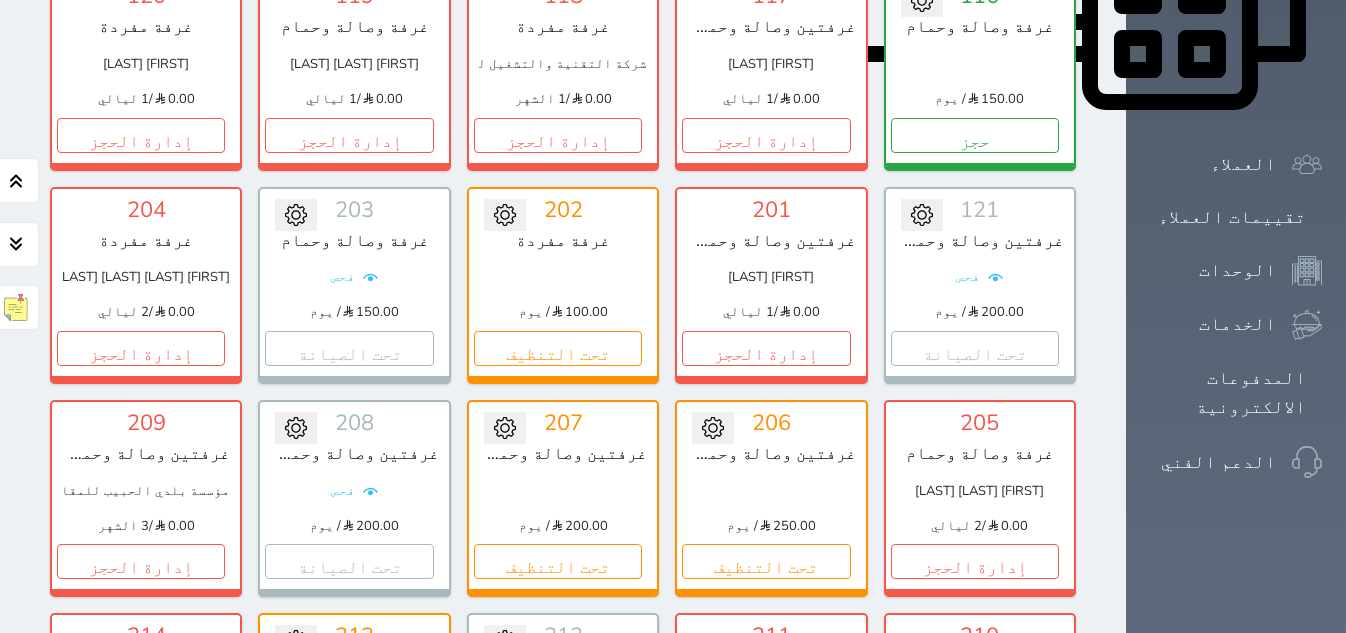 scroll, scrollTop: 1251, scrollLeft: 0, axis: vertical 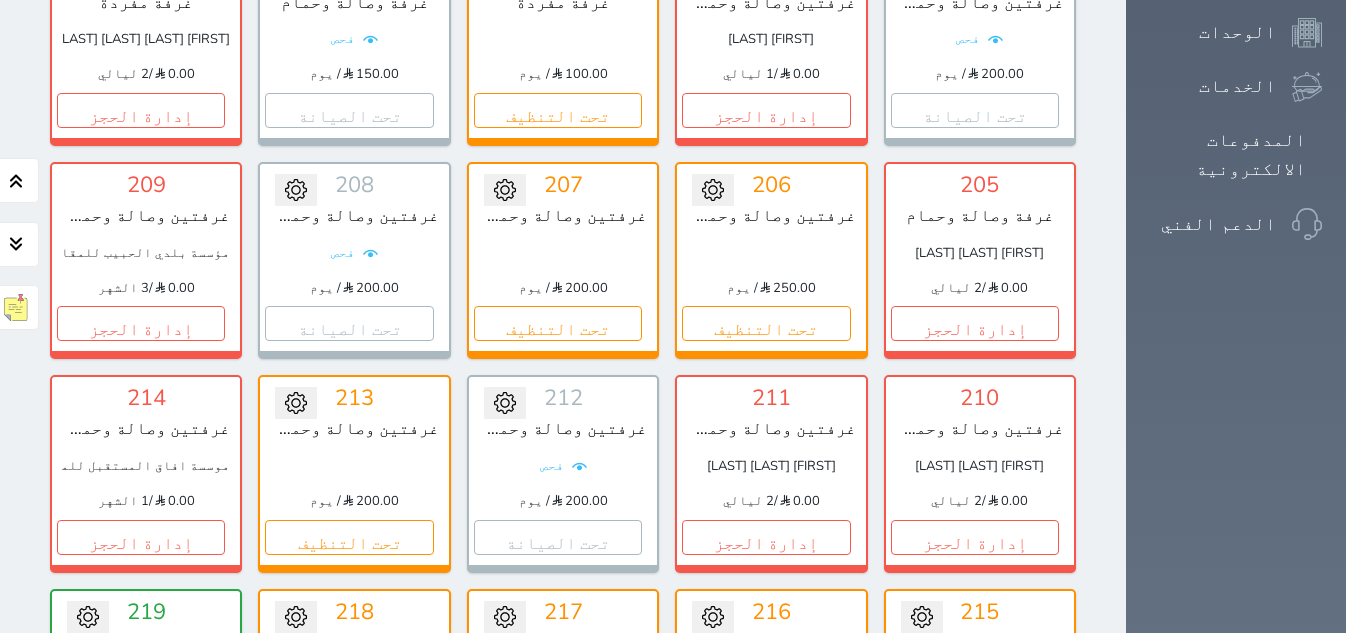 click on "تحت التنظيف" at bounding box center [975, 750] 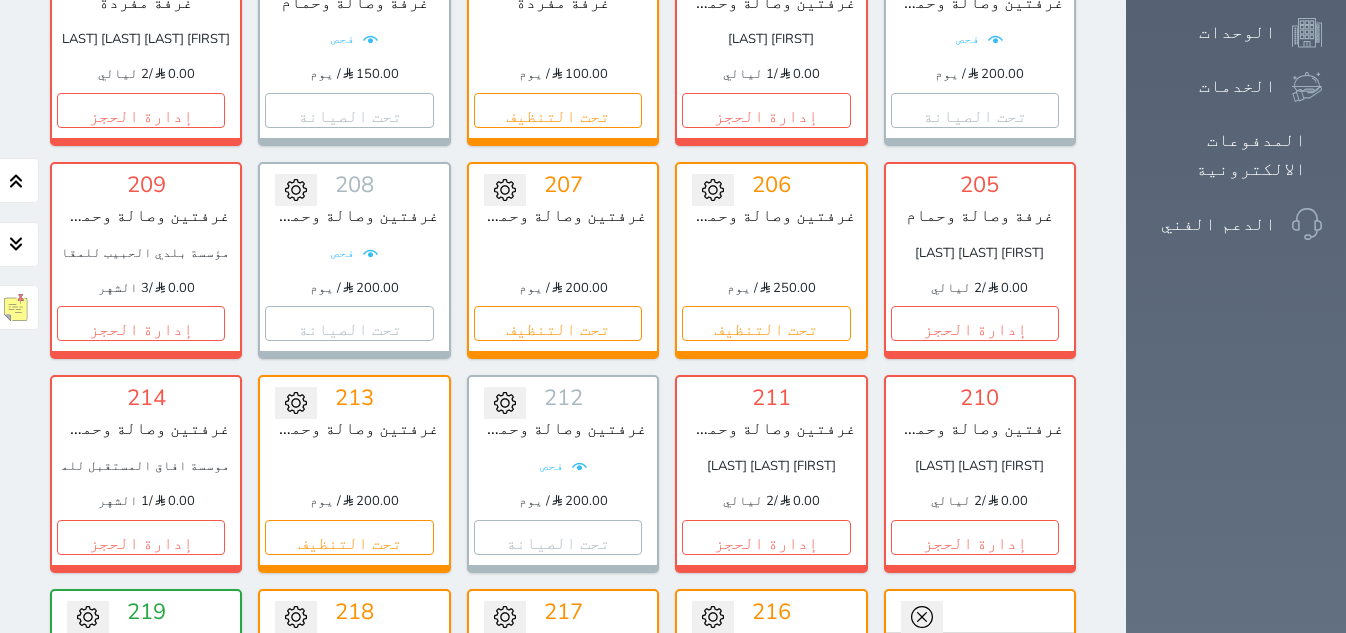 click on "تحويل لمتاح" at bounding box center [980, 650] 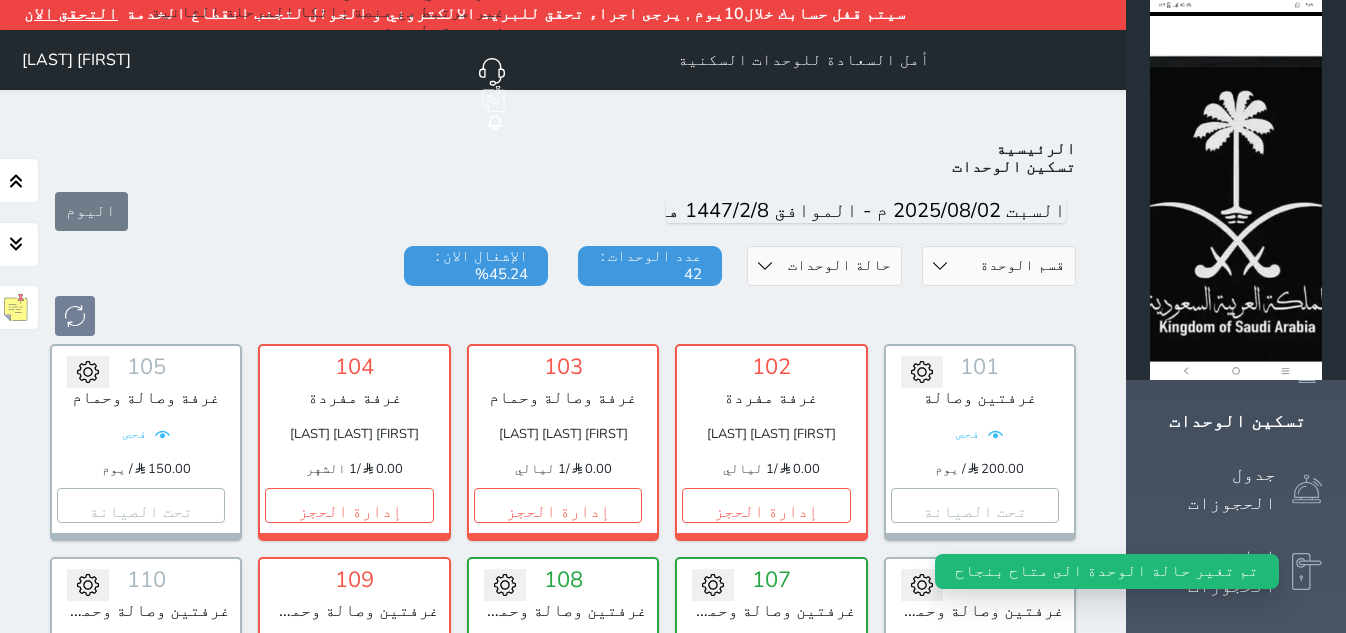 scroll, scrollTop: 1, scrollLeft: 0, axis: vertical 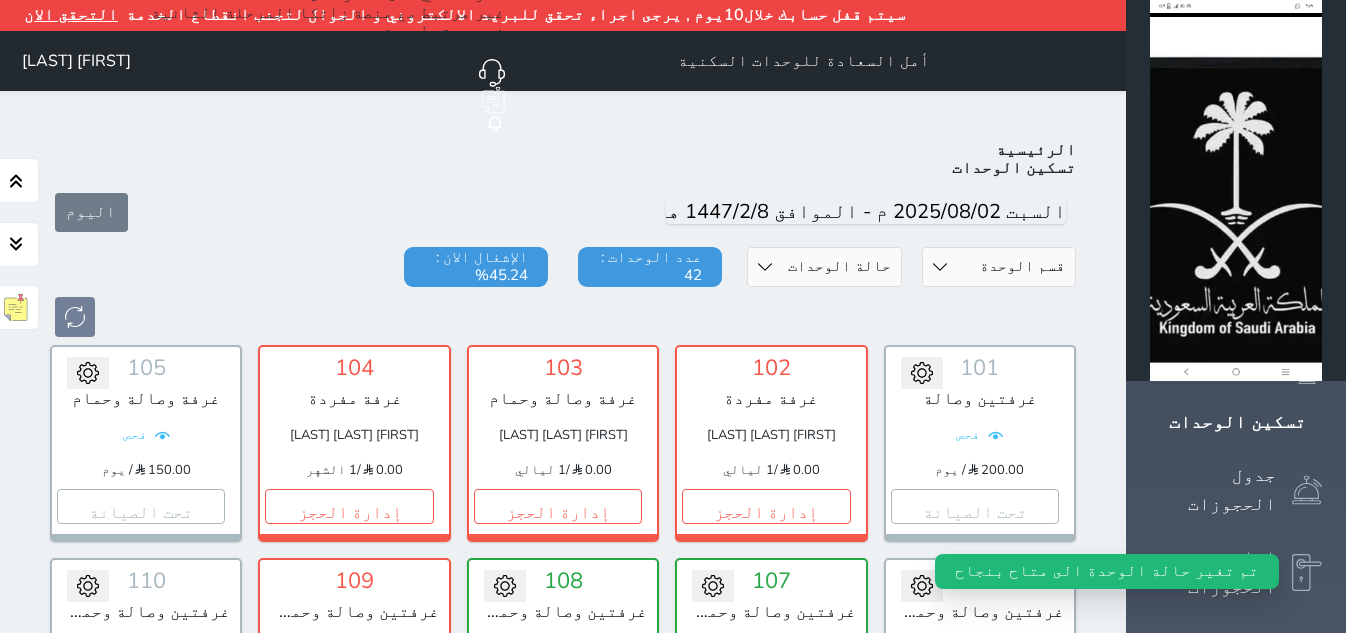 click on "حالة الوحدات متاح تحت التنظيف تحت الصيانة سجل دخول  لم يتم تسجيل الدخول" at bounding box center (824, 267) 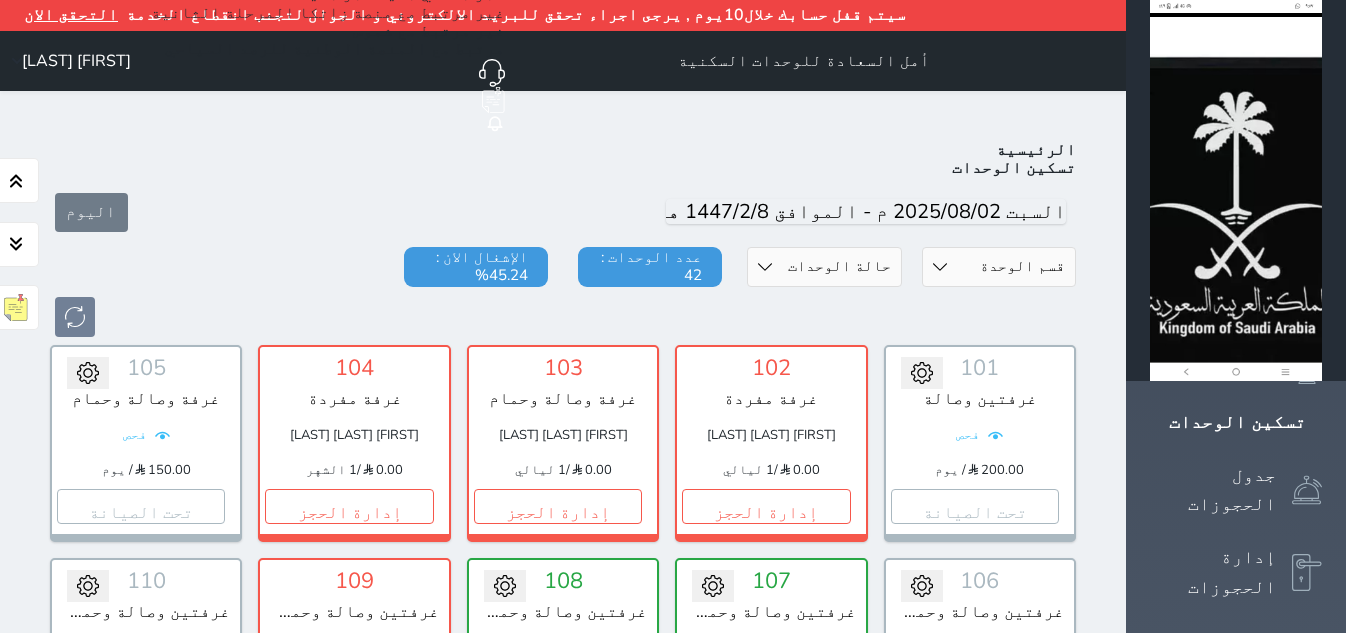 select on "2" 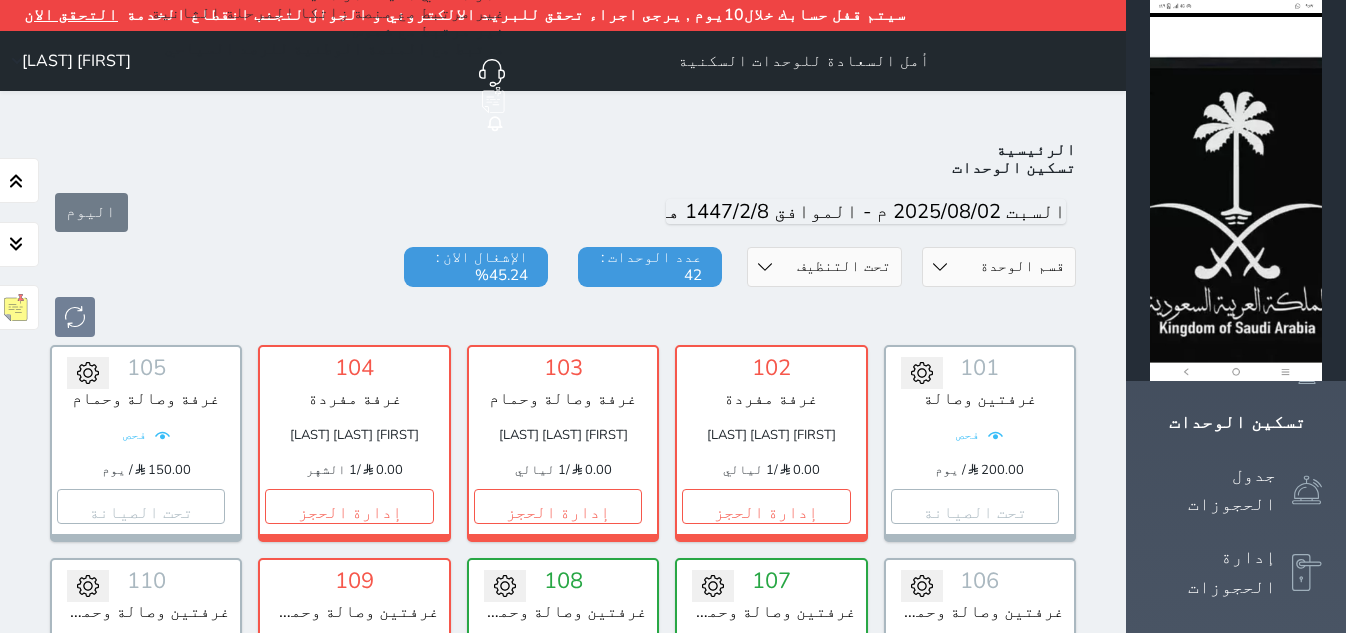 click on "حالة الوحدات متاح تحت التنظيف تحت الصيانة سجل دخول  لم يتم تسجيل الدخول" at bounding box center [824, 267] 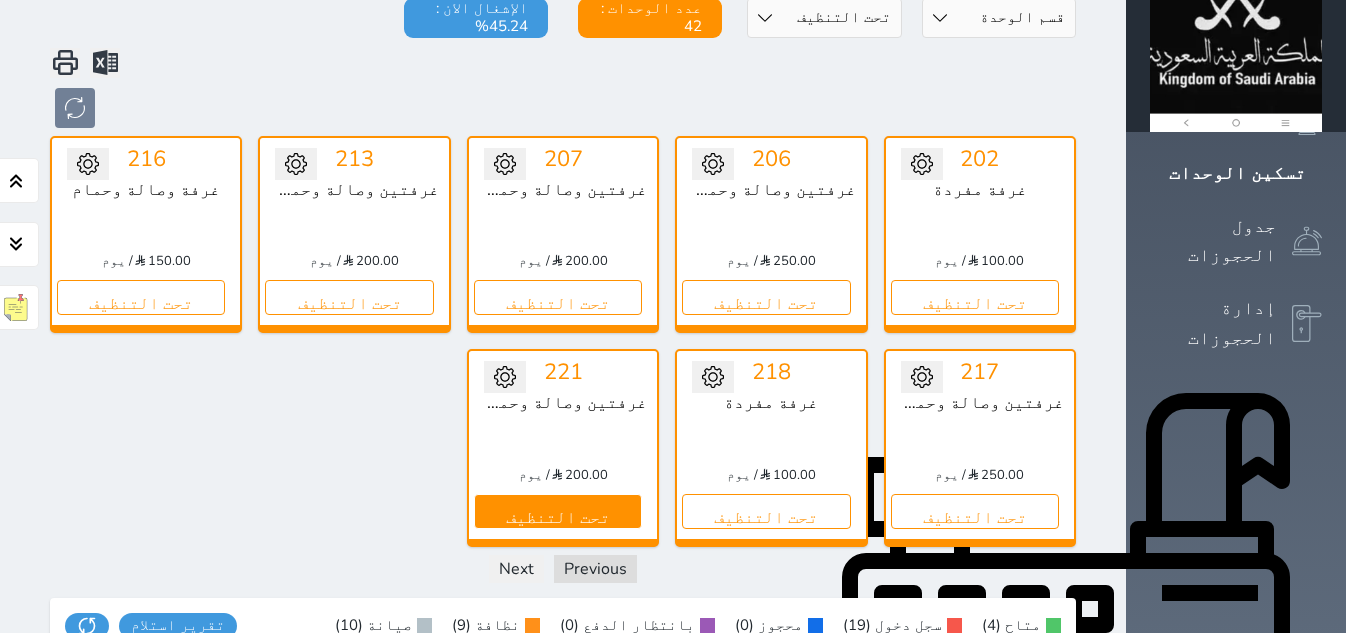 scroll, scrollTop: 0, scrollLeft: 0, axis: both 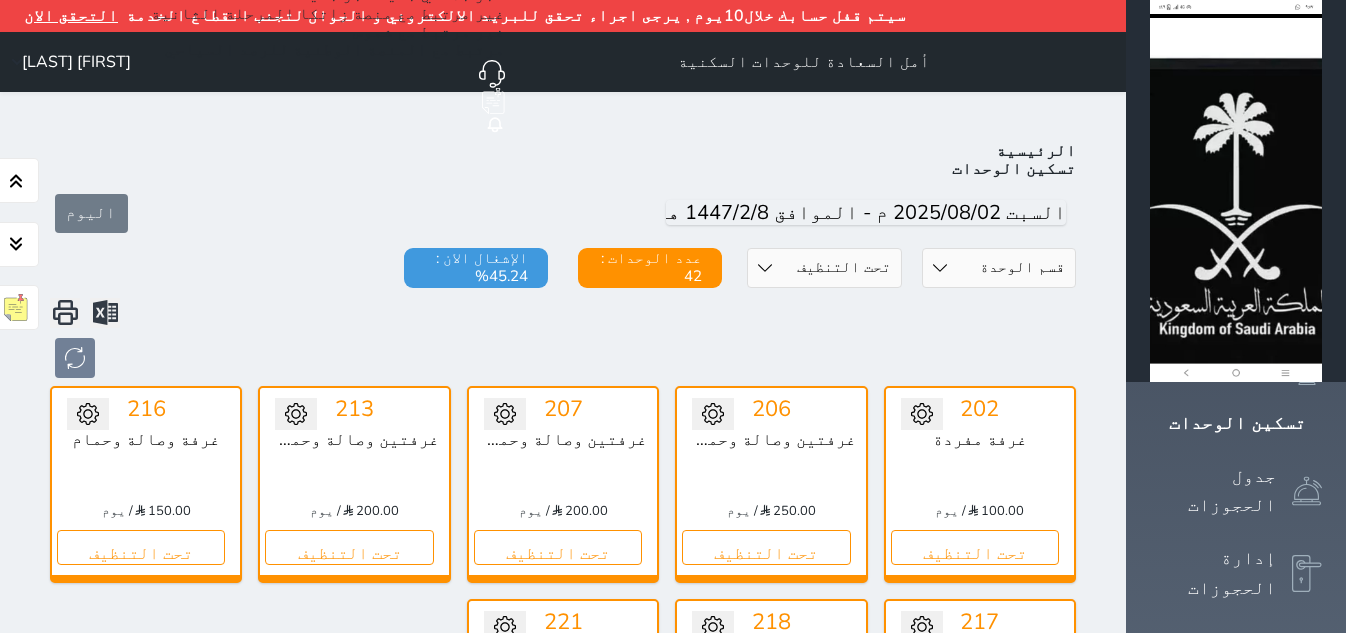 click on "حالة الوحدات متاح تحت التنظيف تحت الصيانة سجل دخول  لم يتم تسجيل الدخول" at bounding box center (824, 268) 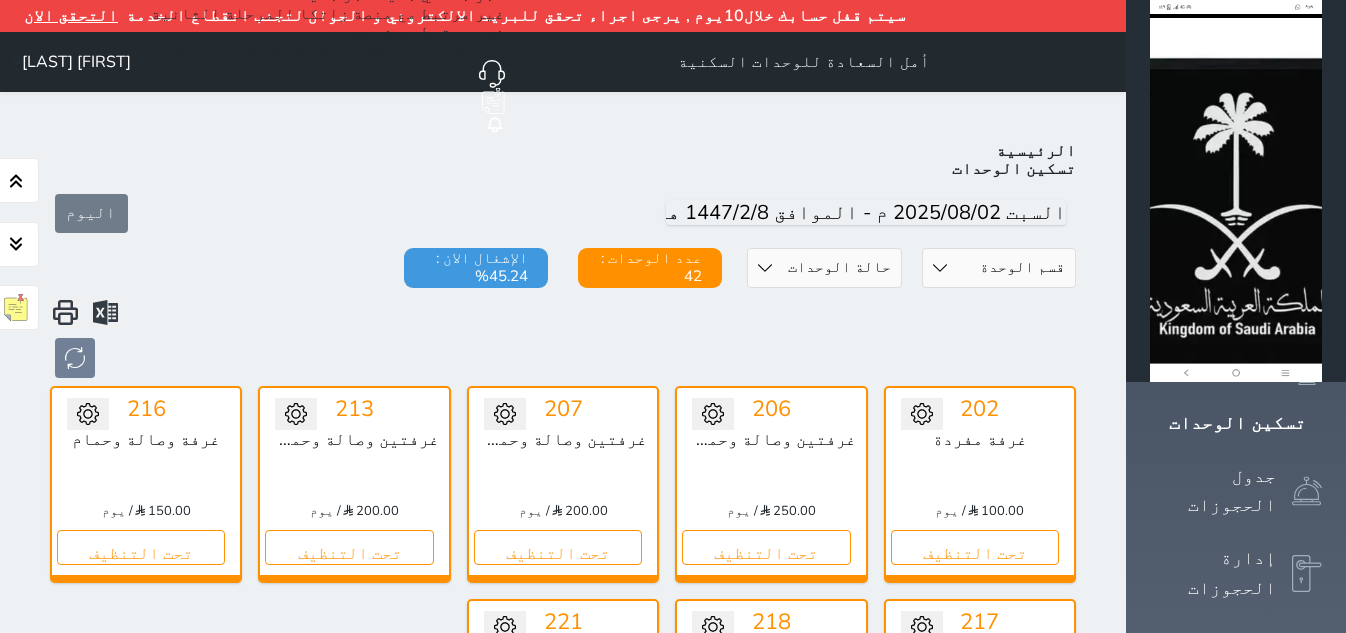 click on "حالة الوحدات متاح تحت التنظيف تحت الصيانة سجل دخول  لم يتم تسجيل الدخول" at bounding box center (824, 268) 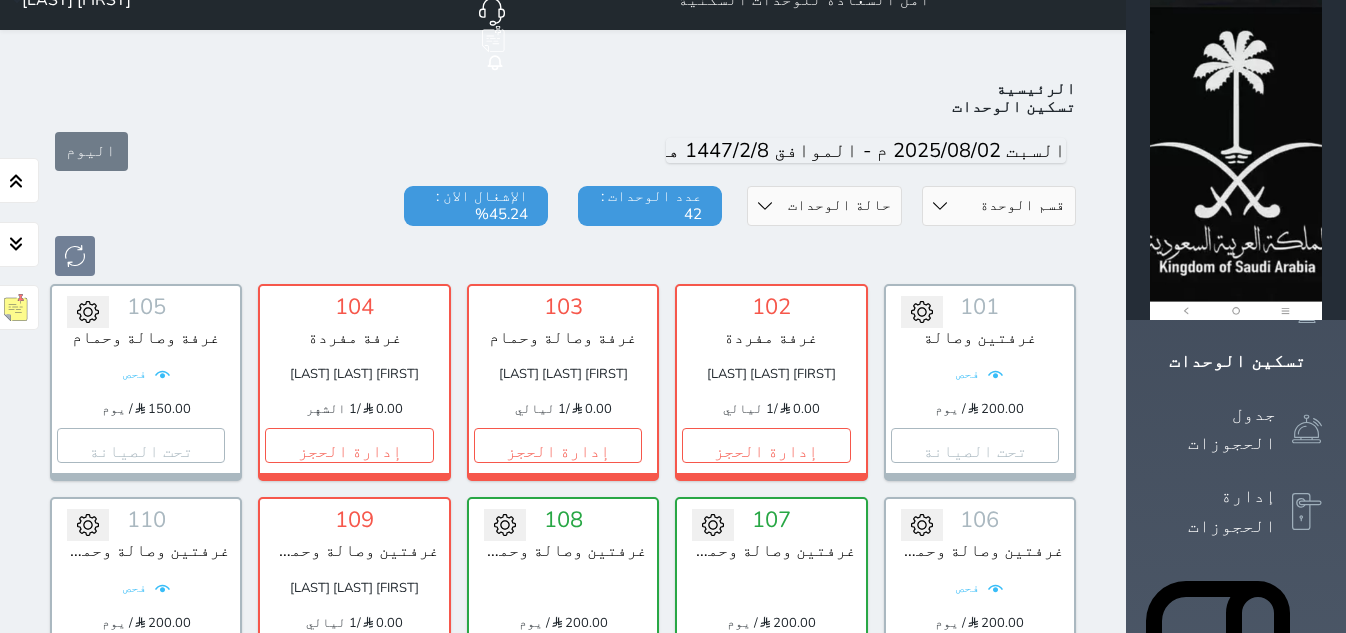 scroll, scrollTop: 0, scrollLeft: 0, axis: both 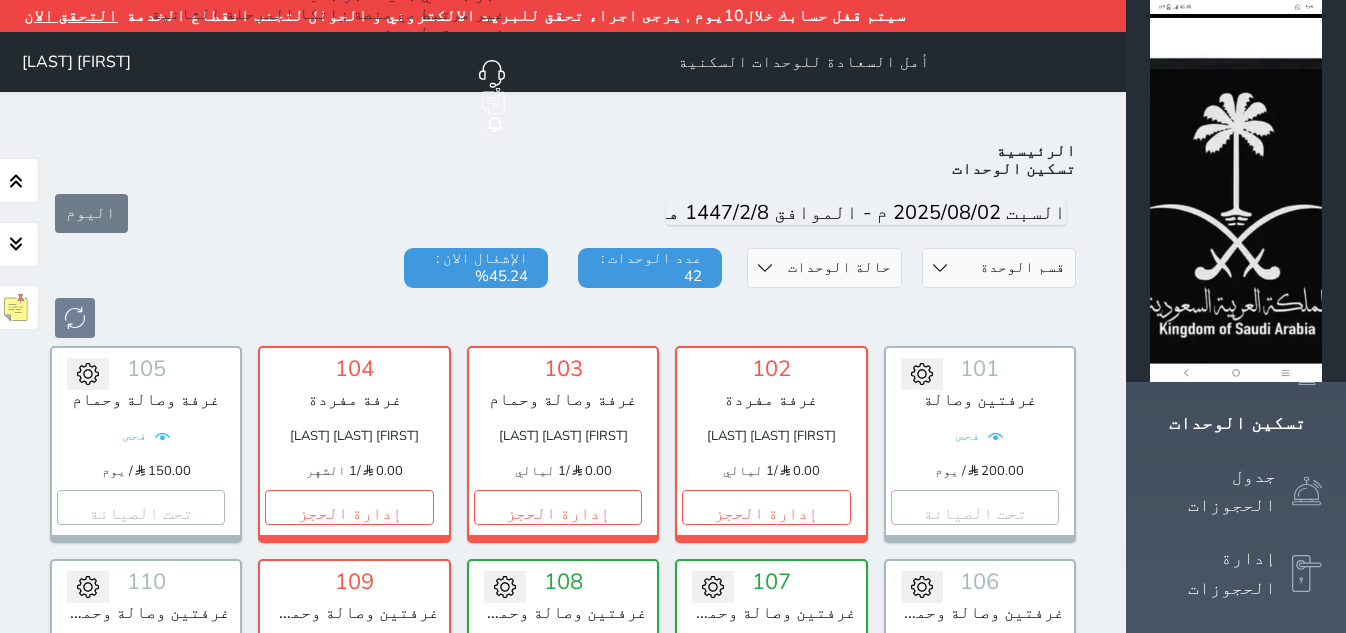click on "حالة الوحدات متاح تحت التنظيف تحت الصيانة سجل دخول  لم يتم تسجيل الدخول" at bounding box center (824, 268) 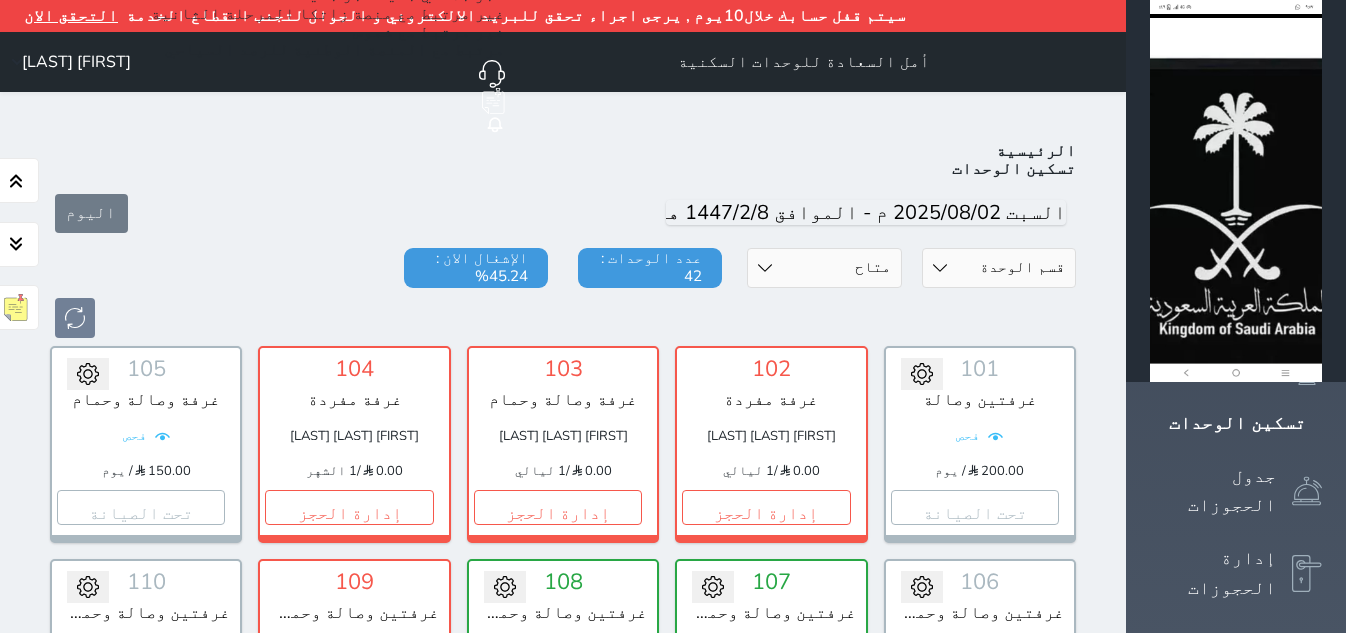 click on "حالة الوحدات متاح تحت التنظيف تحت الصيانة سجل دخول  لم يتم تسجيل الدخول" at bounding box center [824, 268] 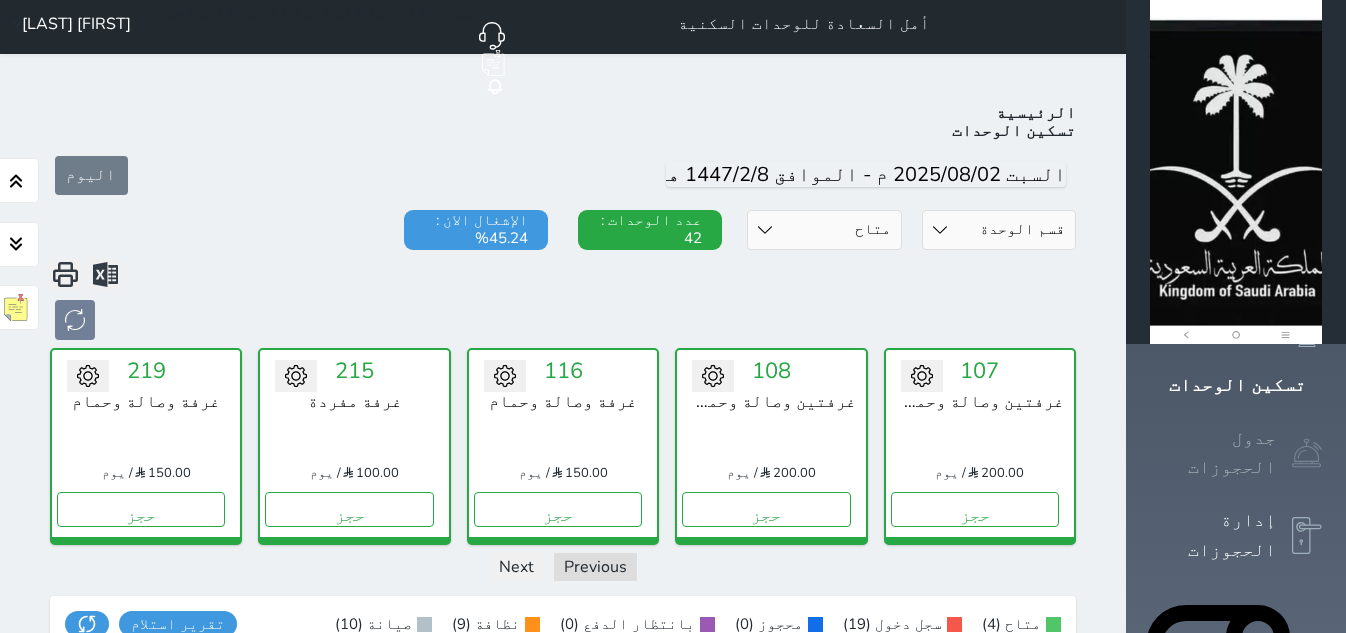 scroll, scrollTop: 0, scrollLeft: 0, axis: both 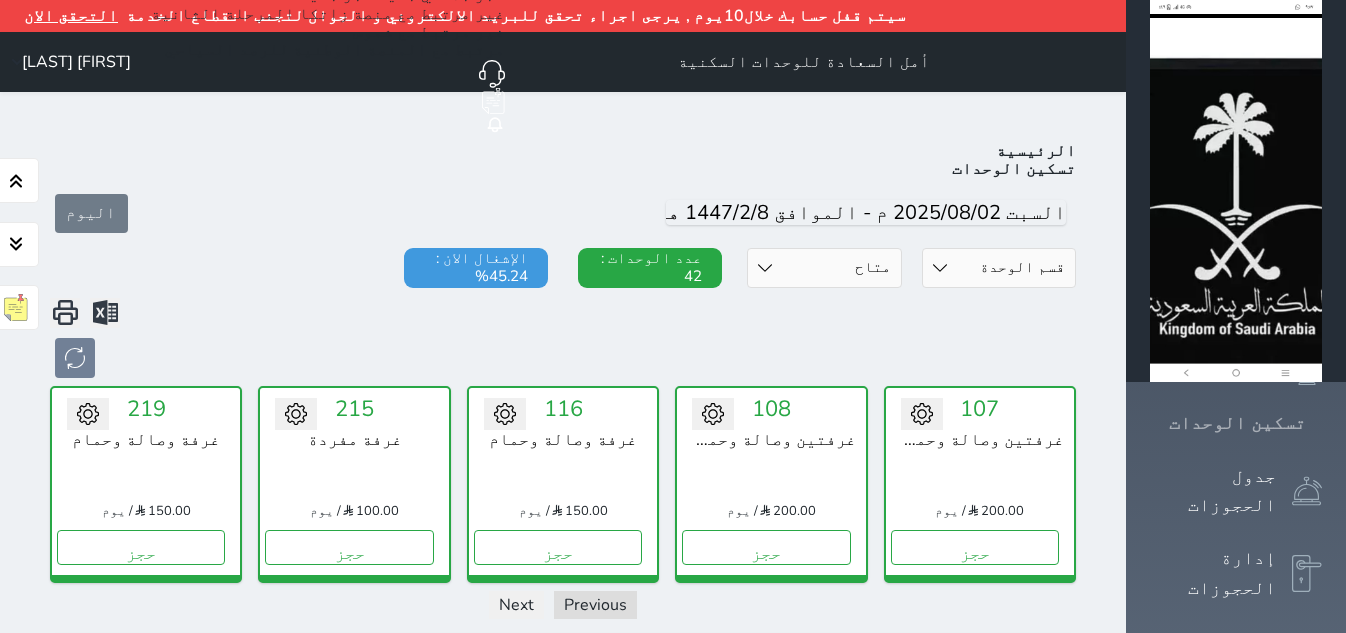click at bounding box center (1322, 423) 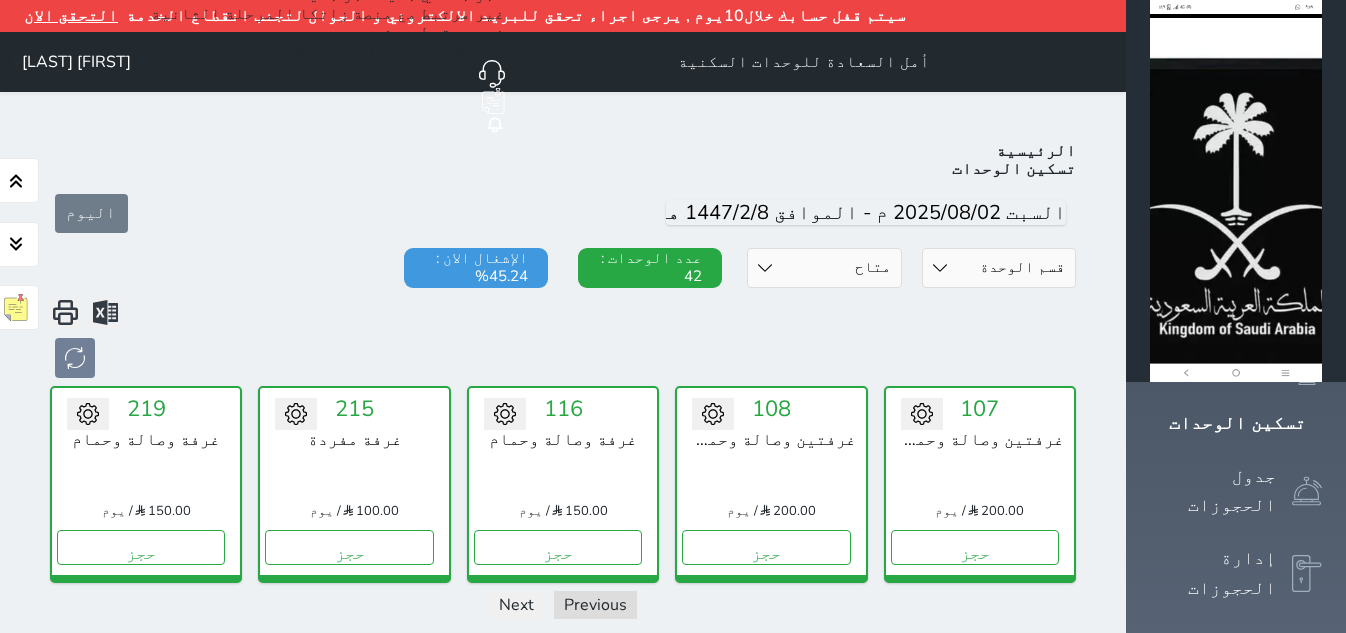 click on "حالة الوحدات متاح تحت التنظيف تحت الصيانة سجل دخول  لم يتم تسجيل الدخول" at bounding box center [824, 268] 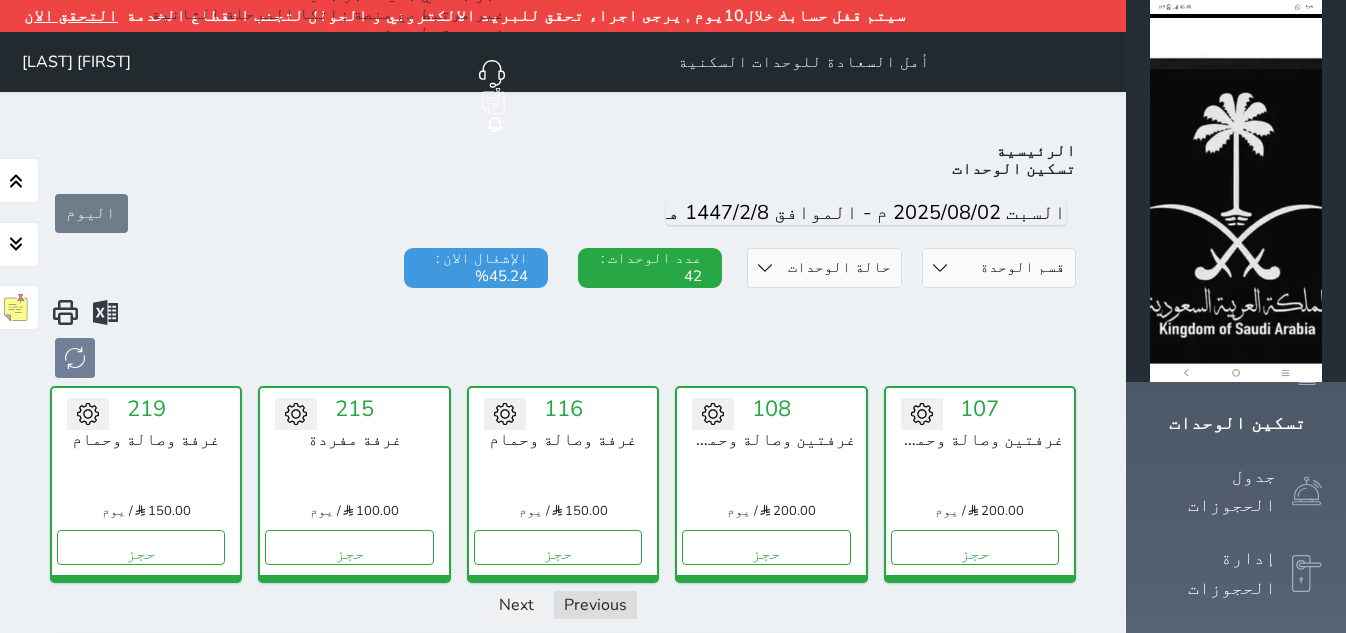 click on "حالة الوحدات متاح تحت التنظيف تحت الصيانة سجل دخول  لم يتم تسجيل الدخول" at bounding box center [824, 268] 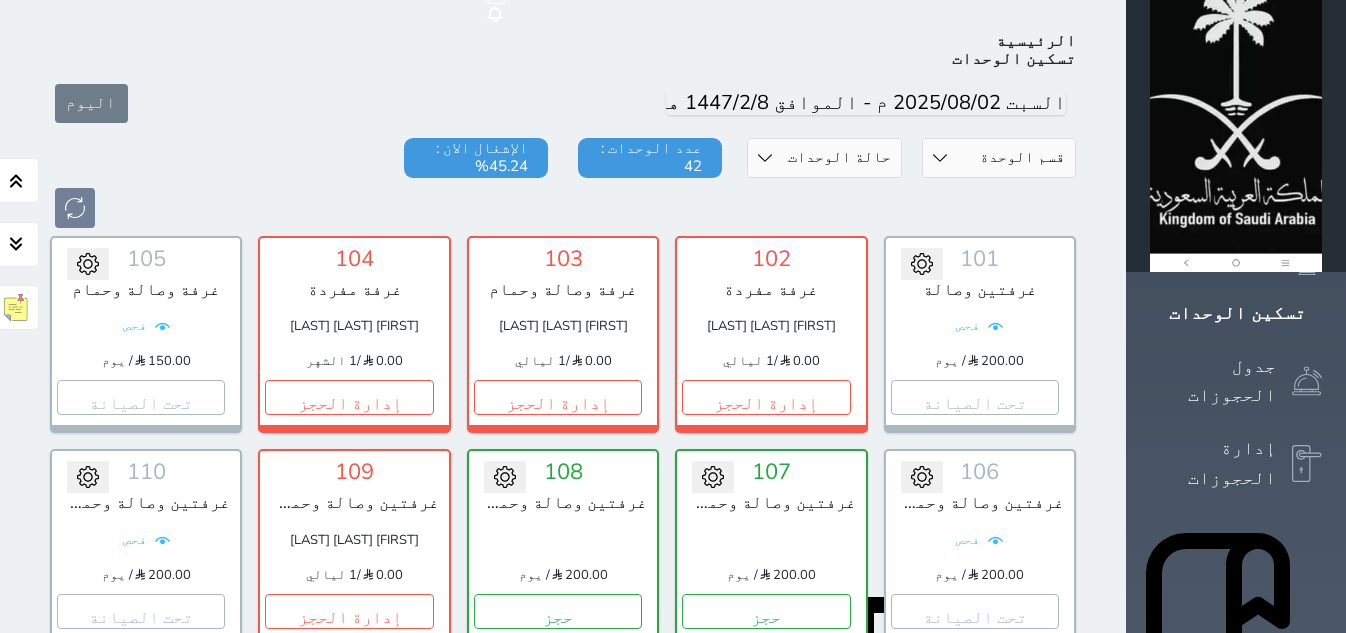 scroll, scrollTop: 0, scrollLeft: 0, axis: both 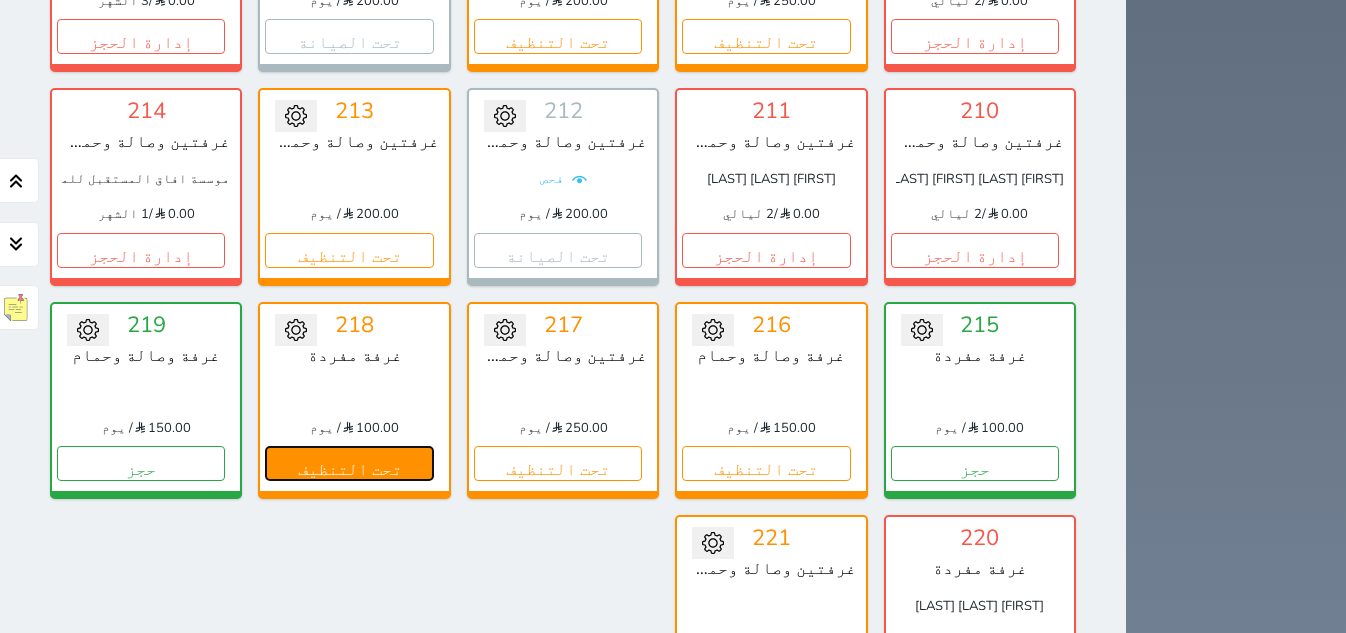 click on "تحت التنظيف" at bounding box center [349, 463] 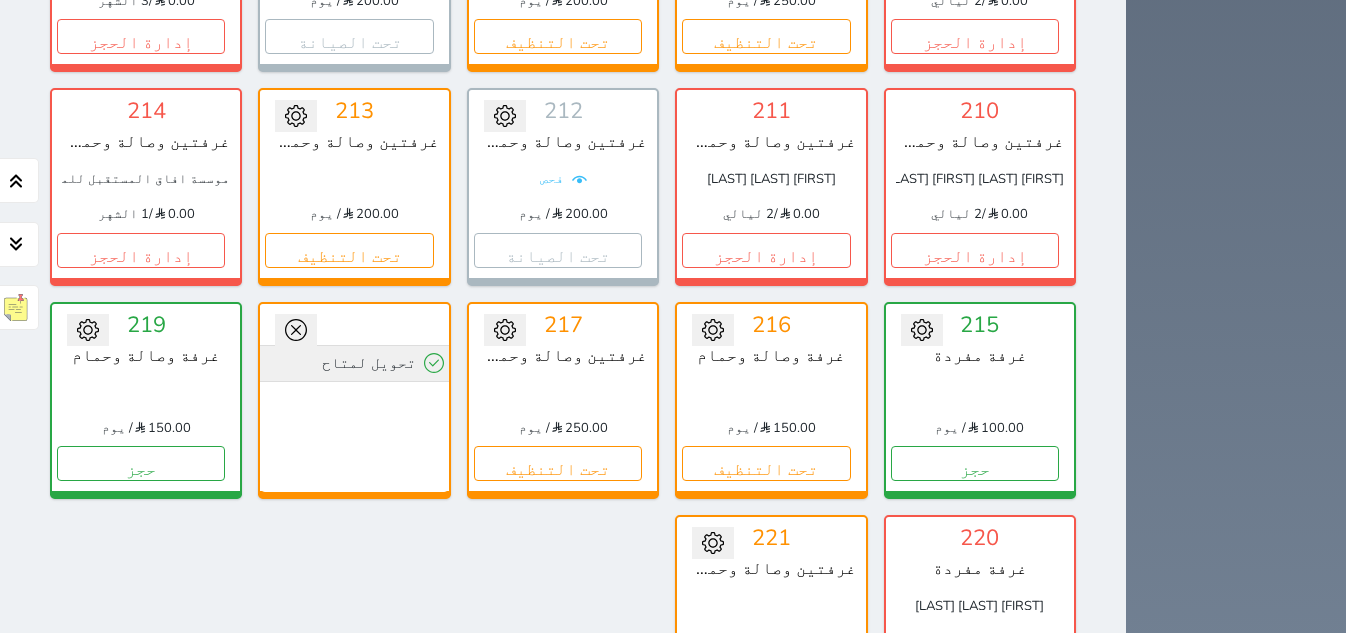 click on "تحويل لمتاح" at bounding box center (354, 363) 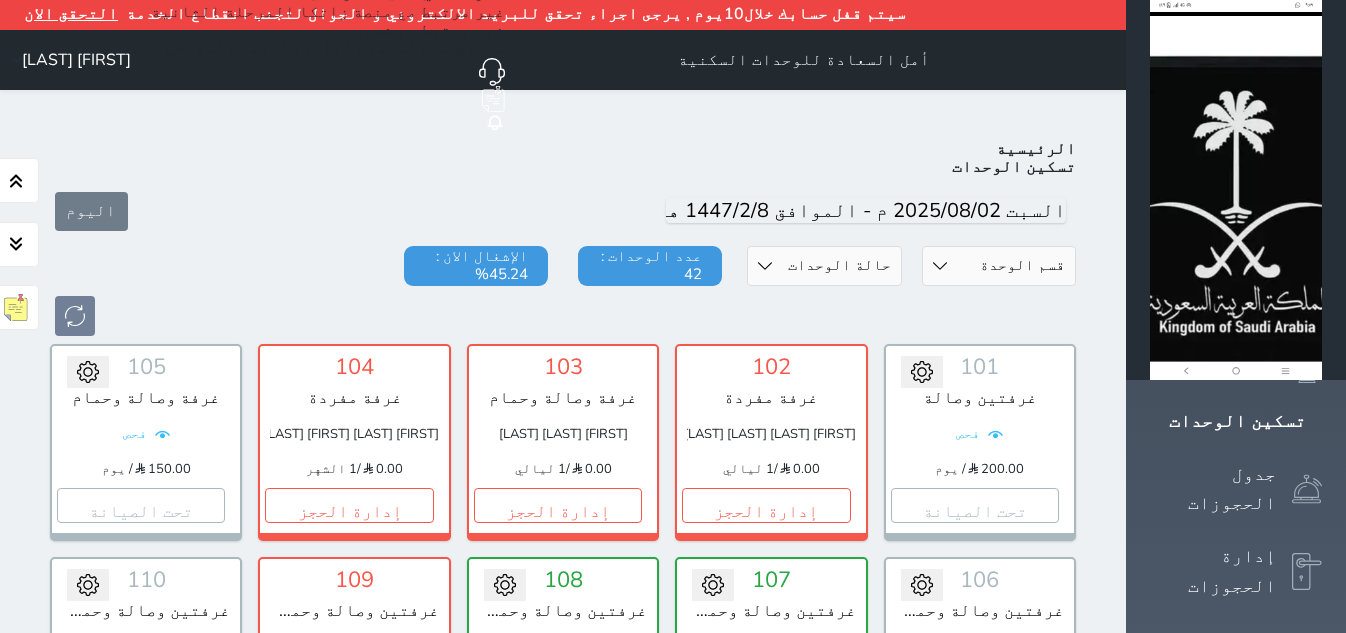 scroll, scrollTop: 0, scrollLeft: 0, axis: both 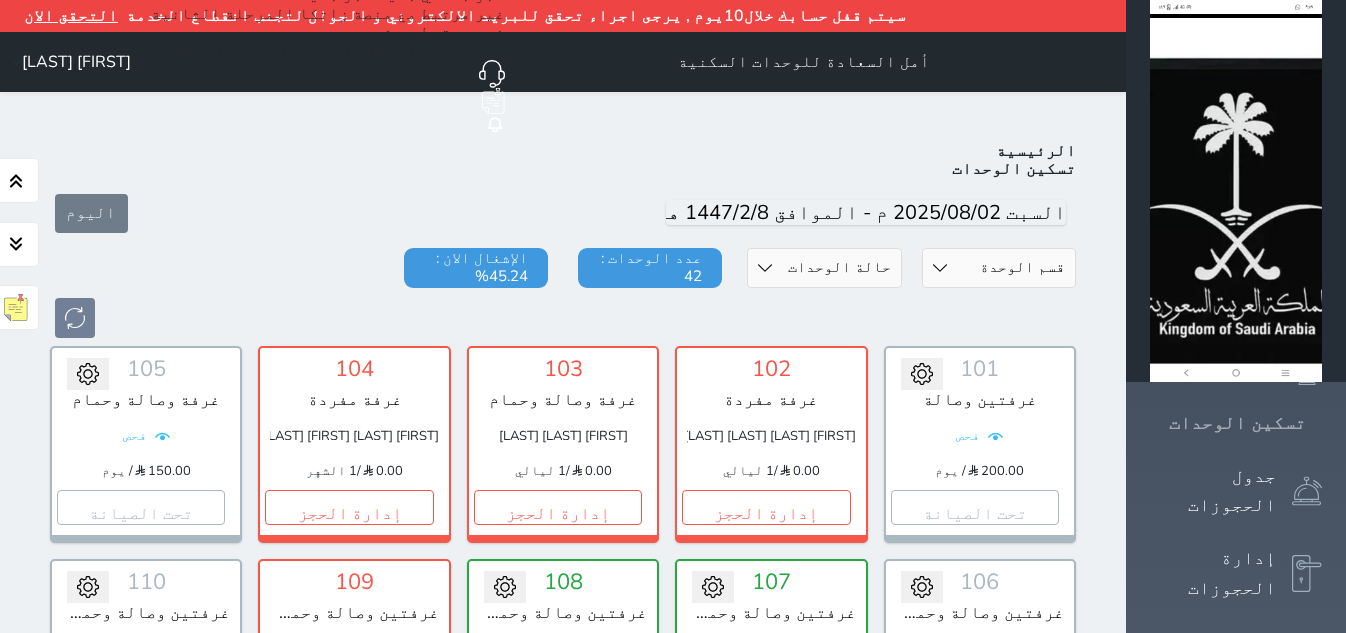 click 